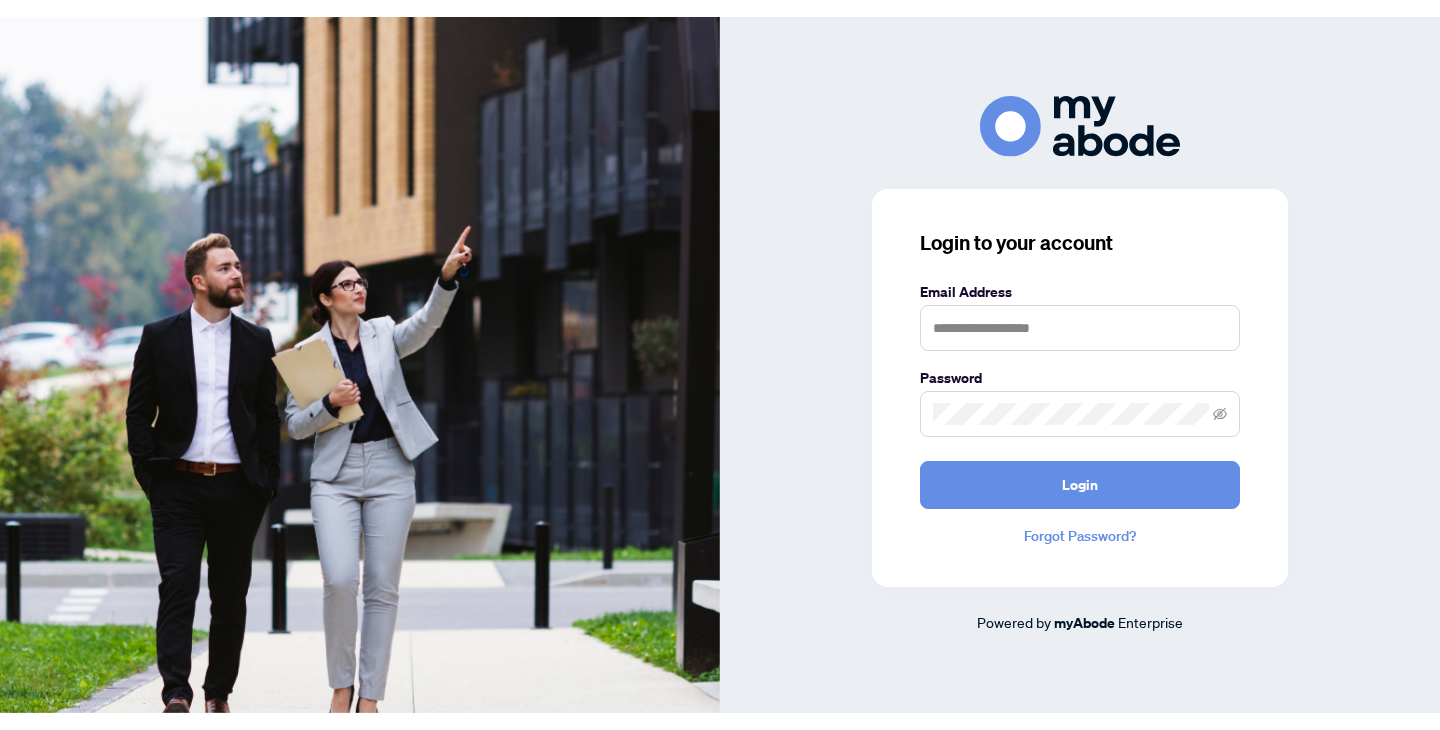 scroll, scrollTop: 0, scrollLeft: 0, axis: both 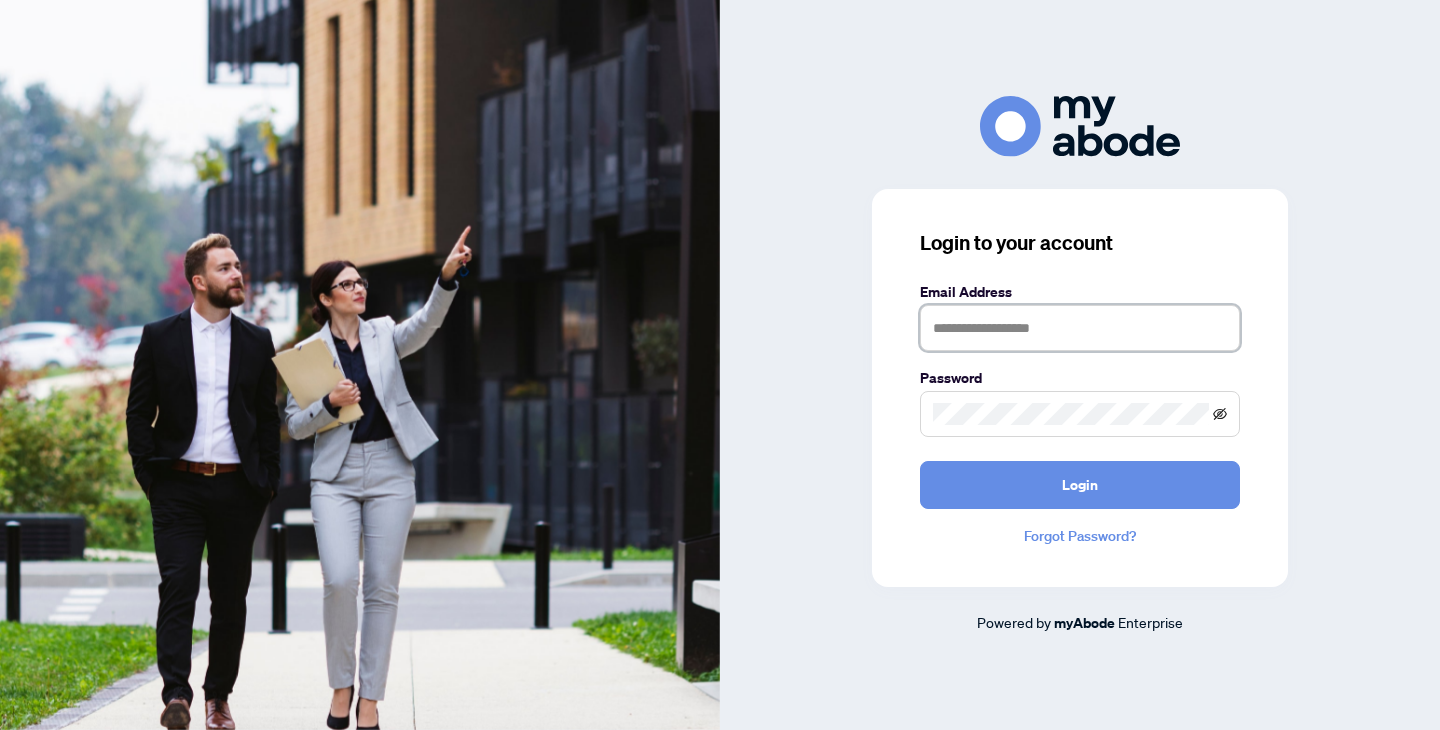 type on "**********" 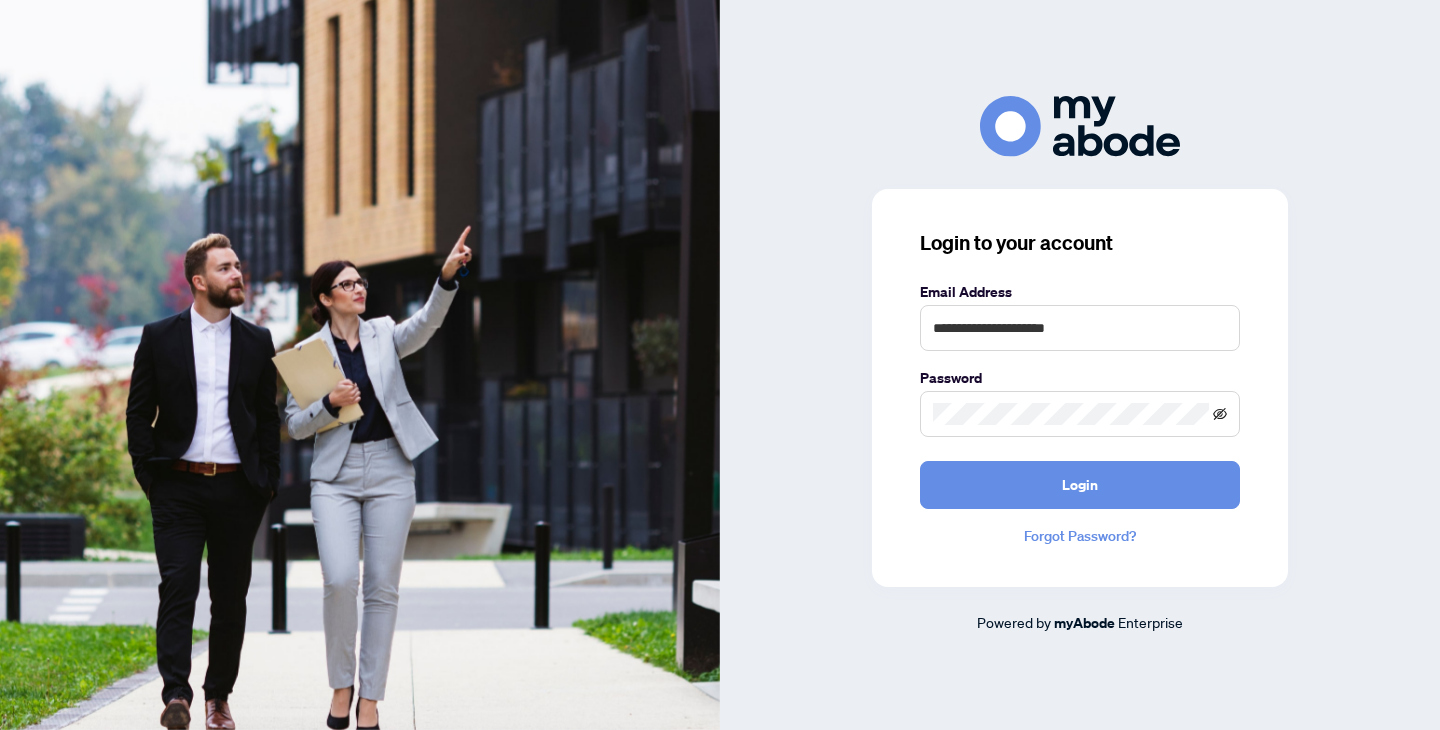 click 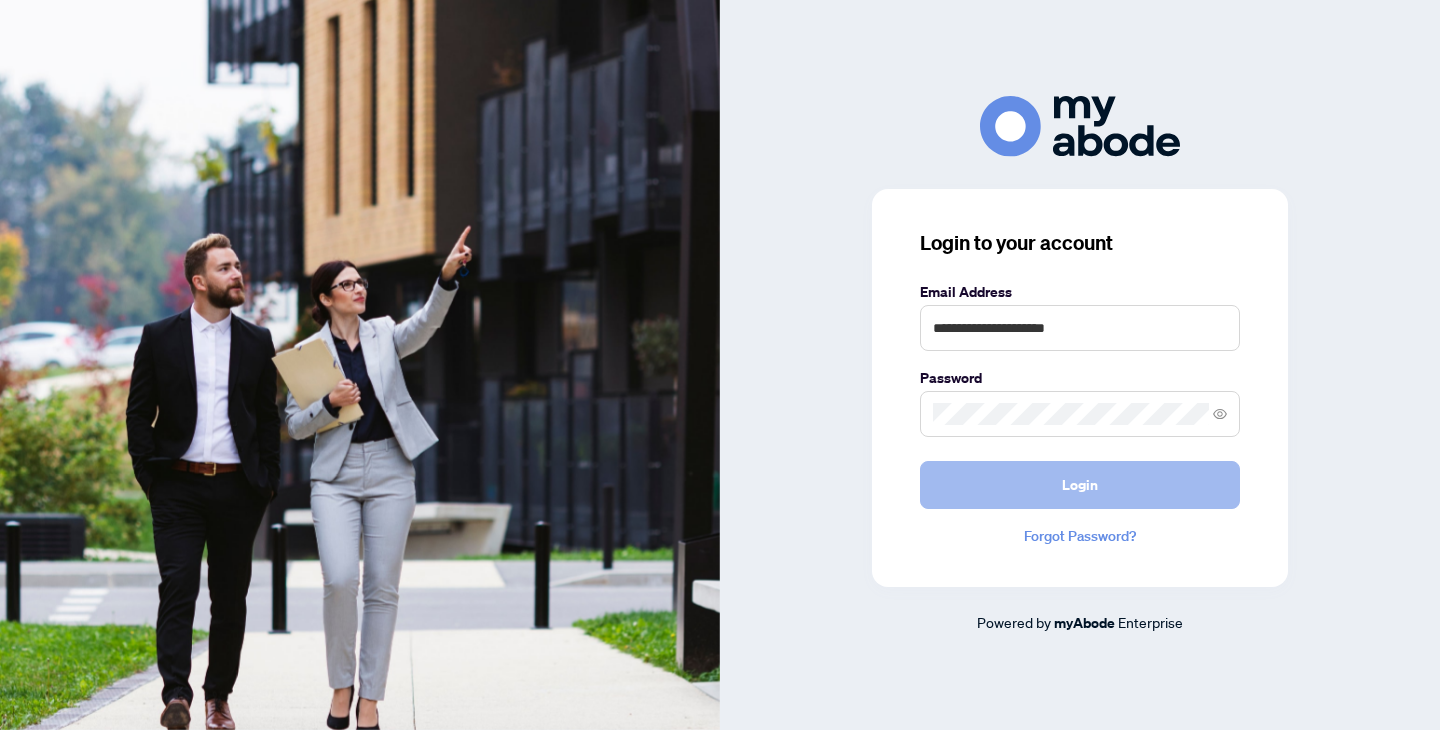 click on "Login" at bounding box center [1080, 485] 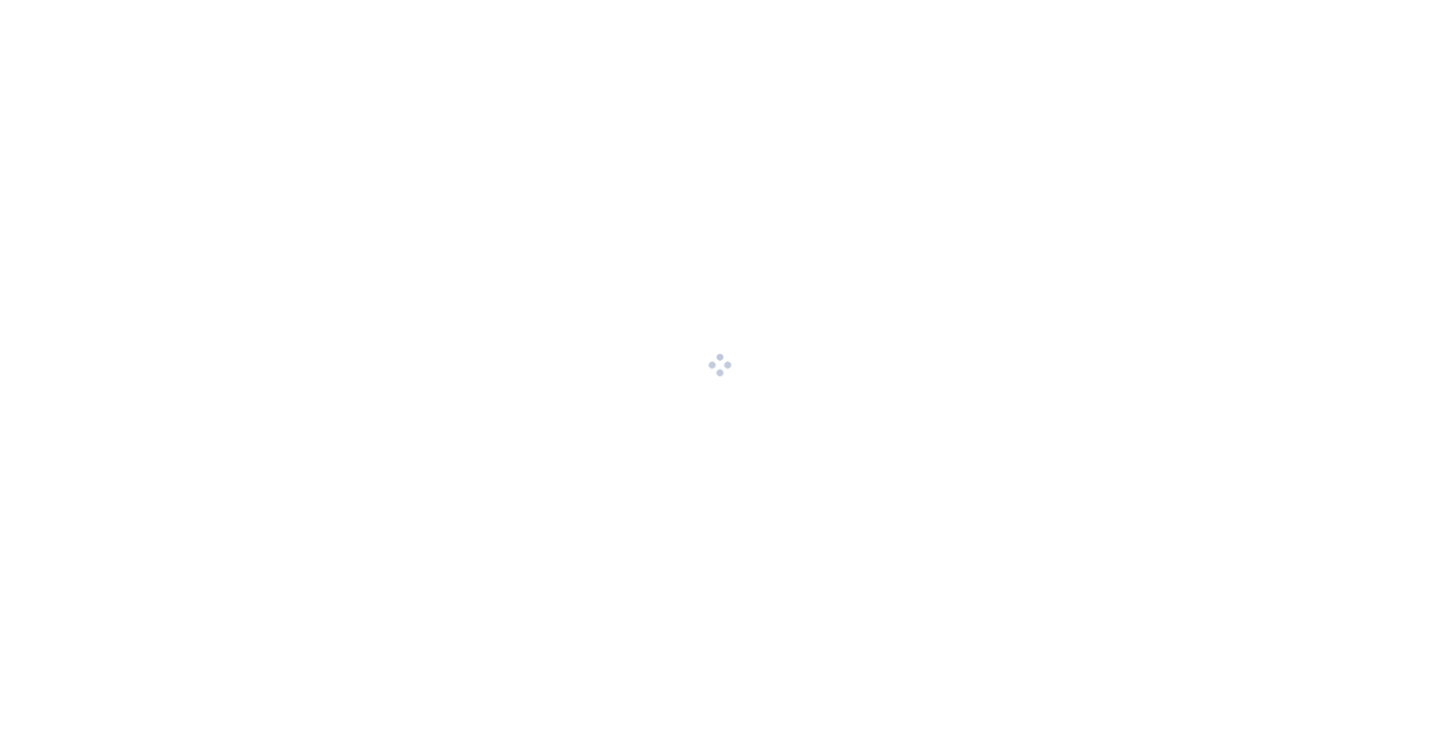 scroll, scrollTop: 0, scrollLeft: 0, axis: both 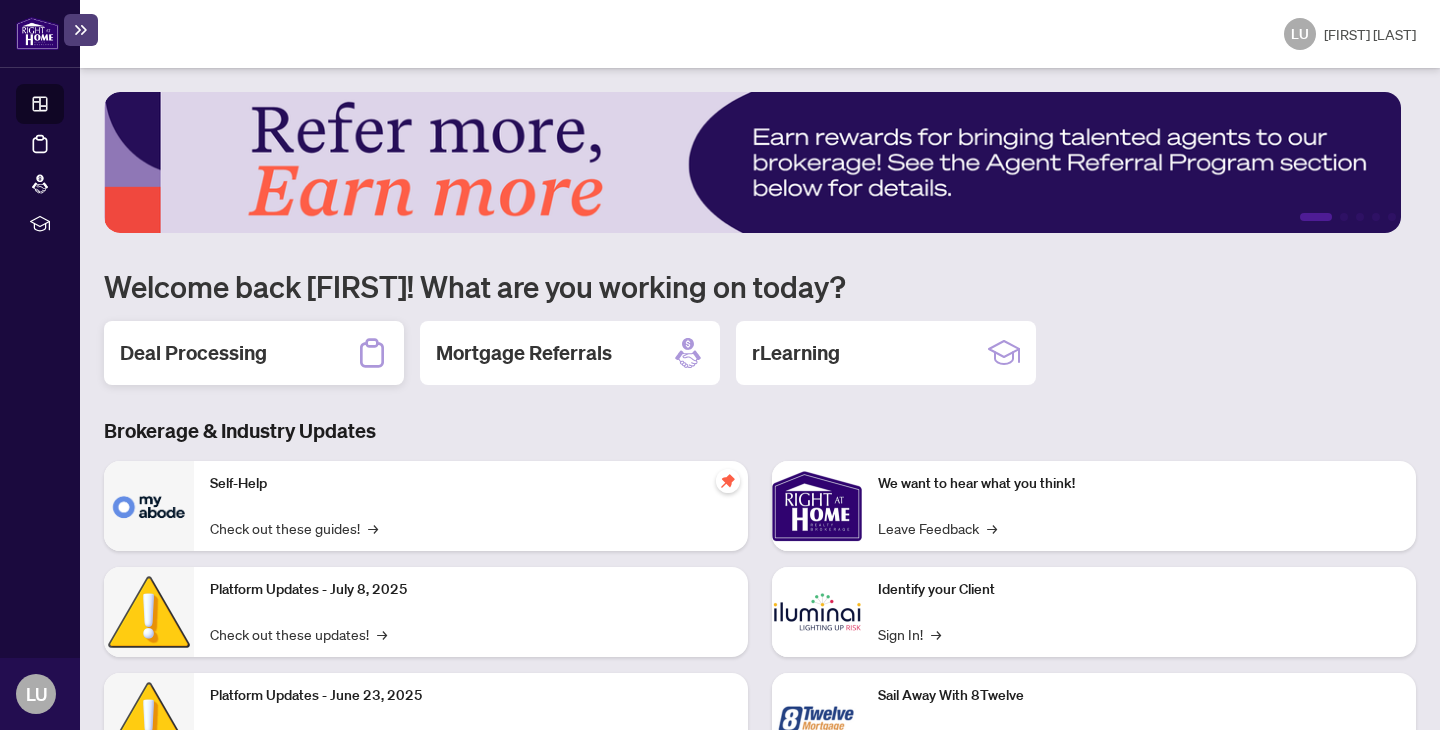 click on "Deal Processing" at bounding box center (254, 353) 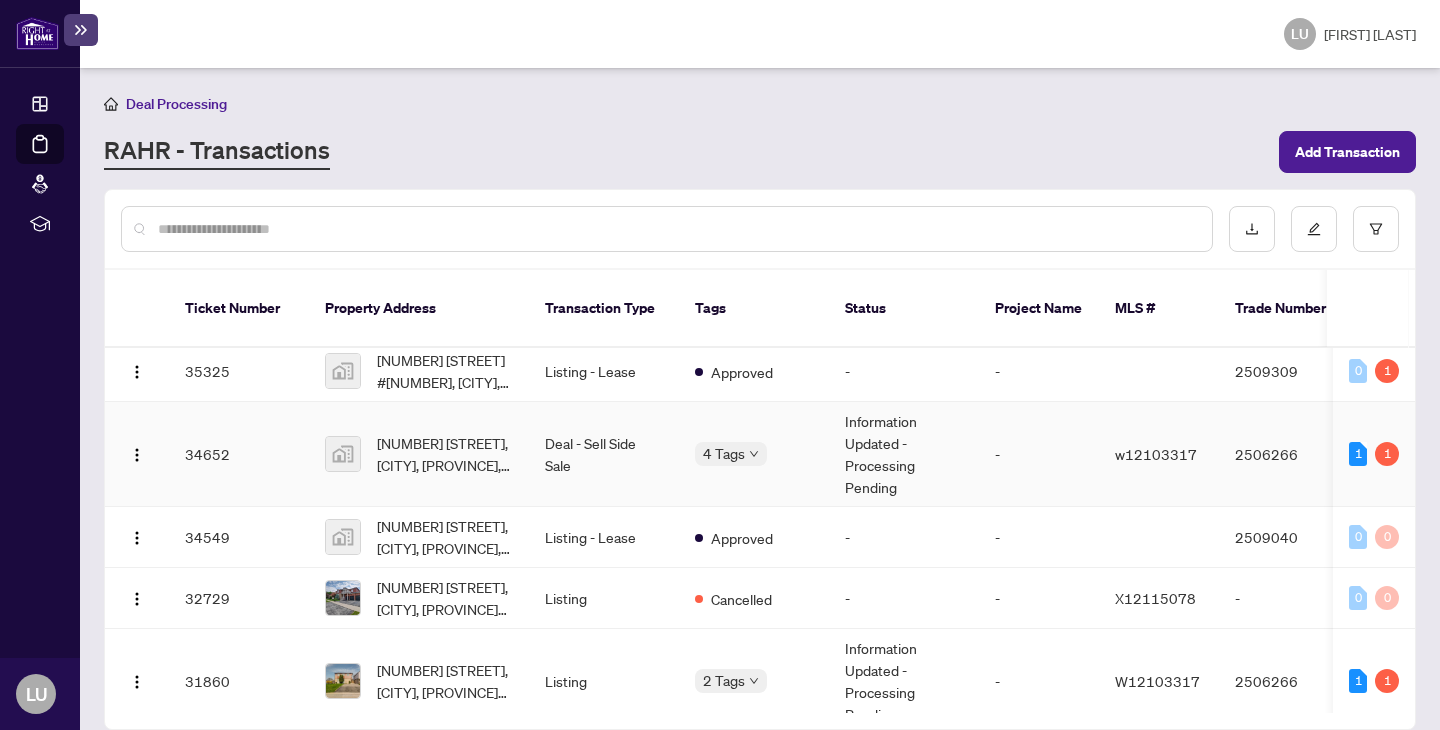 scroll, scrollTop: 155, scrollLeft: 0, axis: vertical 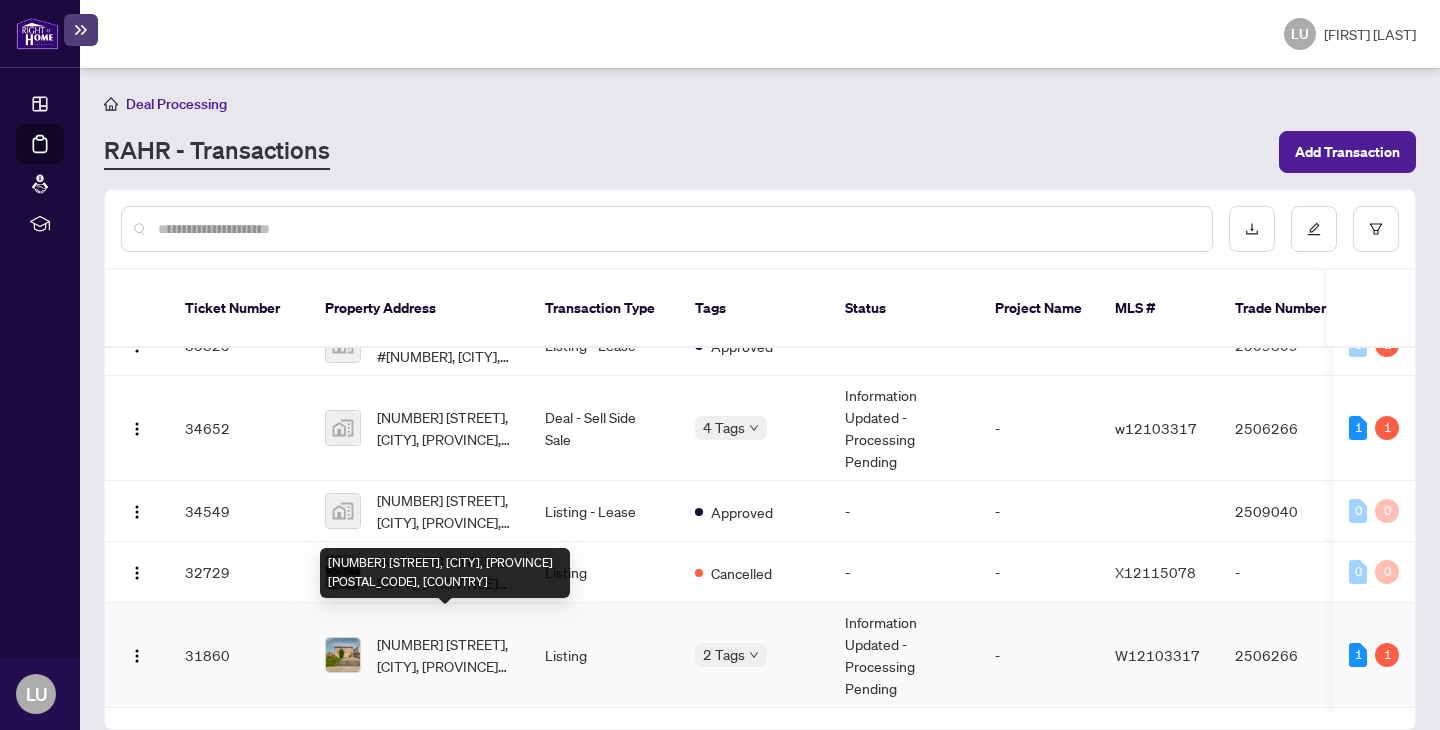 click on "[NUMBER] [STREET], [CITY], [PROVINCE] [POSTAL_CODE], [COUNTRY]" at bounding box center [445, 655] 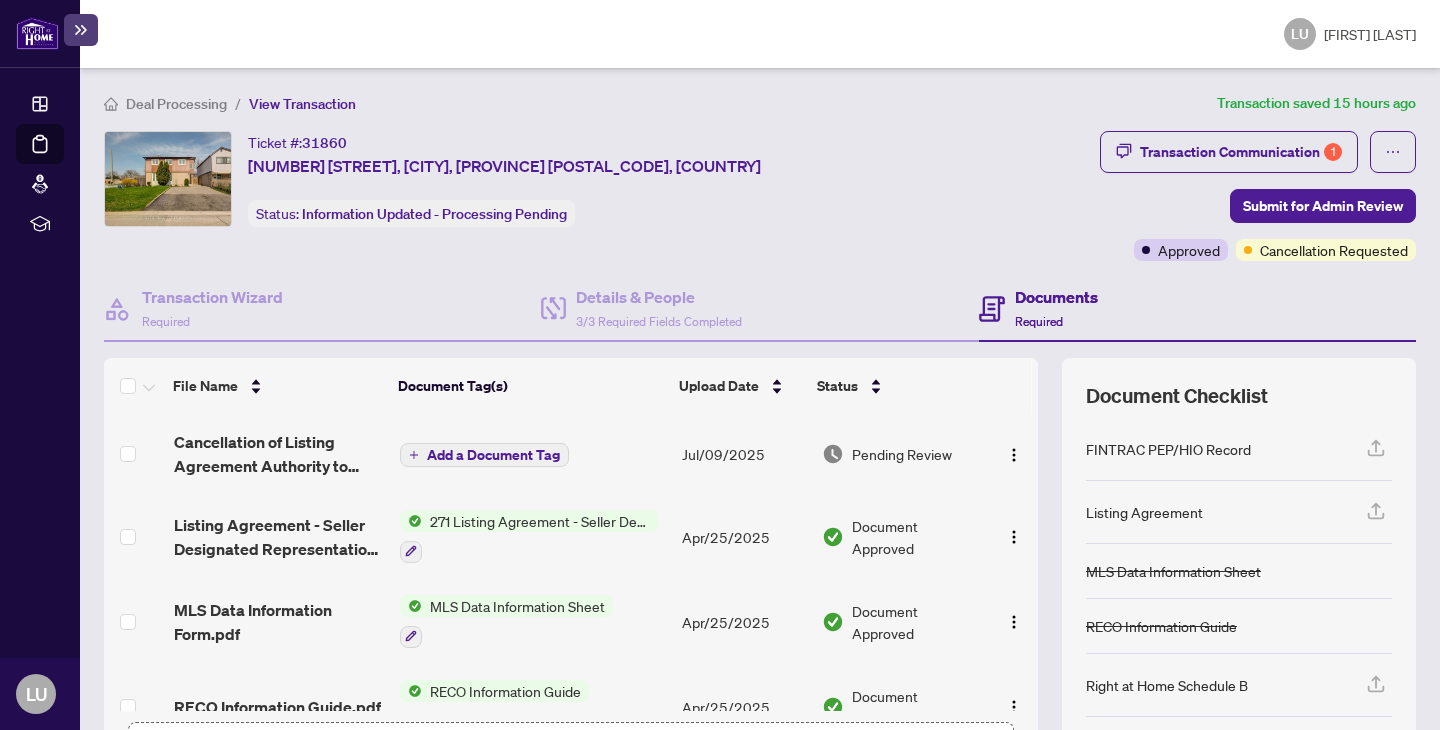 scroll, scrollTop: 0, scrollLeft: 0, axis: both 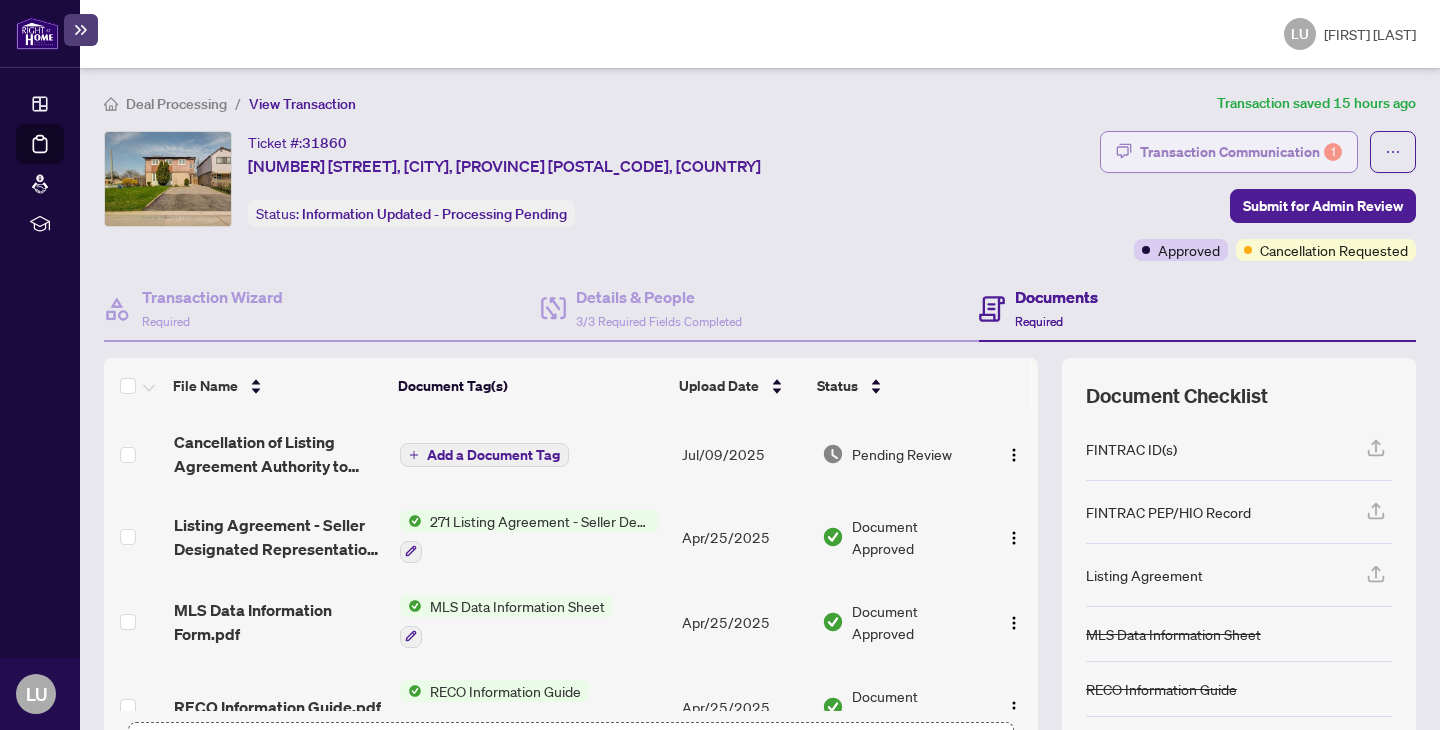 click on "Transaction Communication 1" at bounding box center (1241, 152) 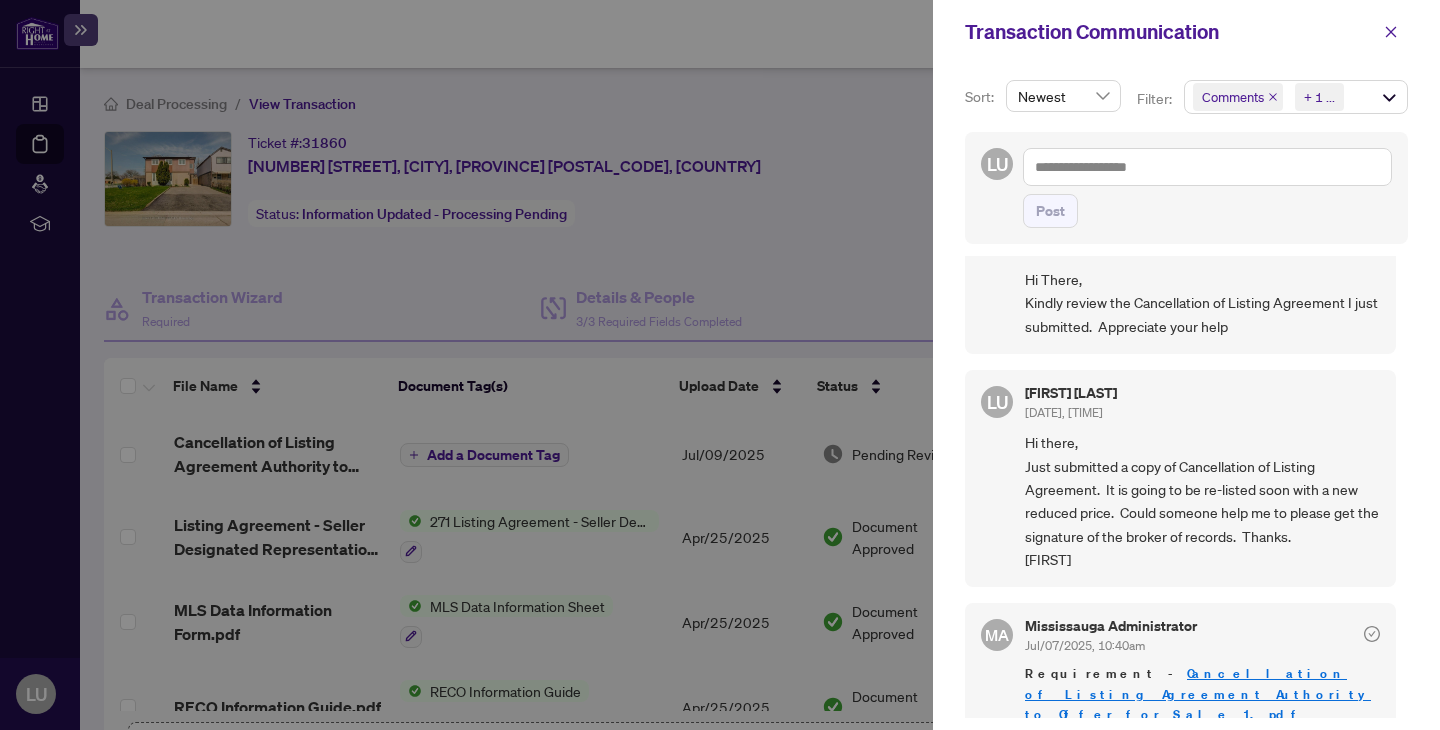scroll, scrollTop: 48, scrollLeft: 0, axis: vertical 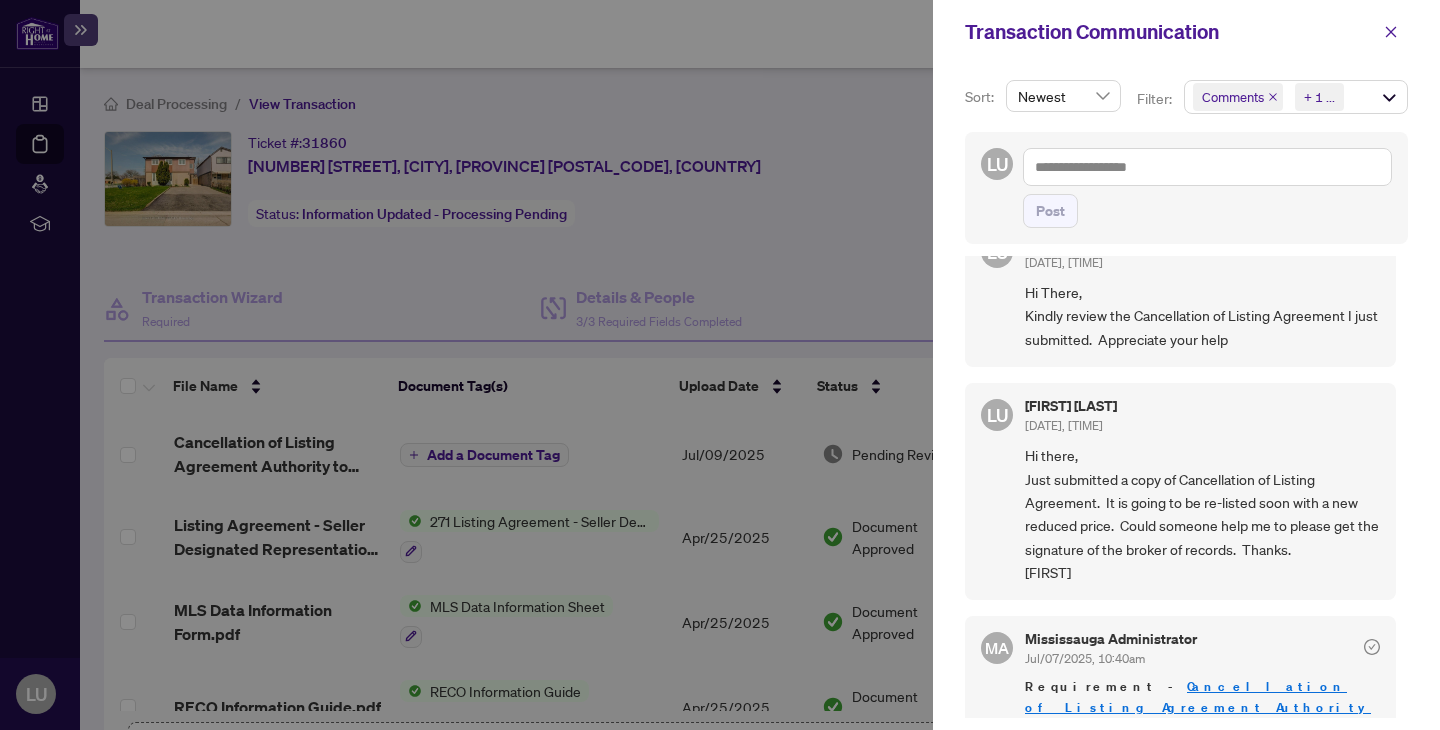 click at bounding box center [720, 365] 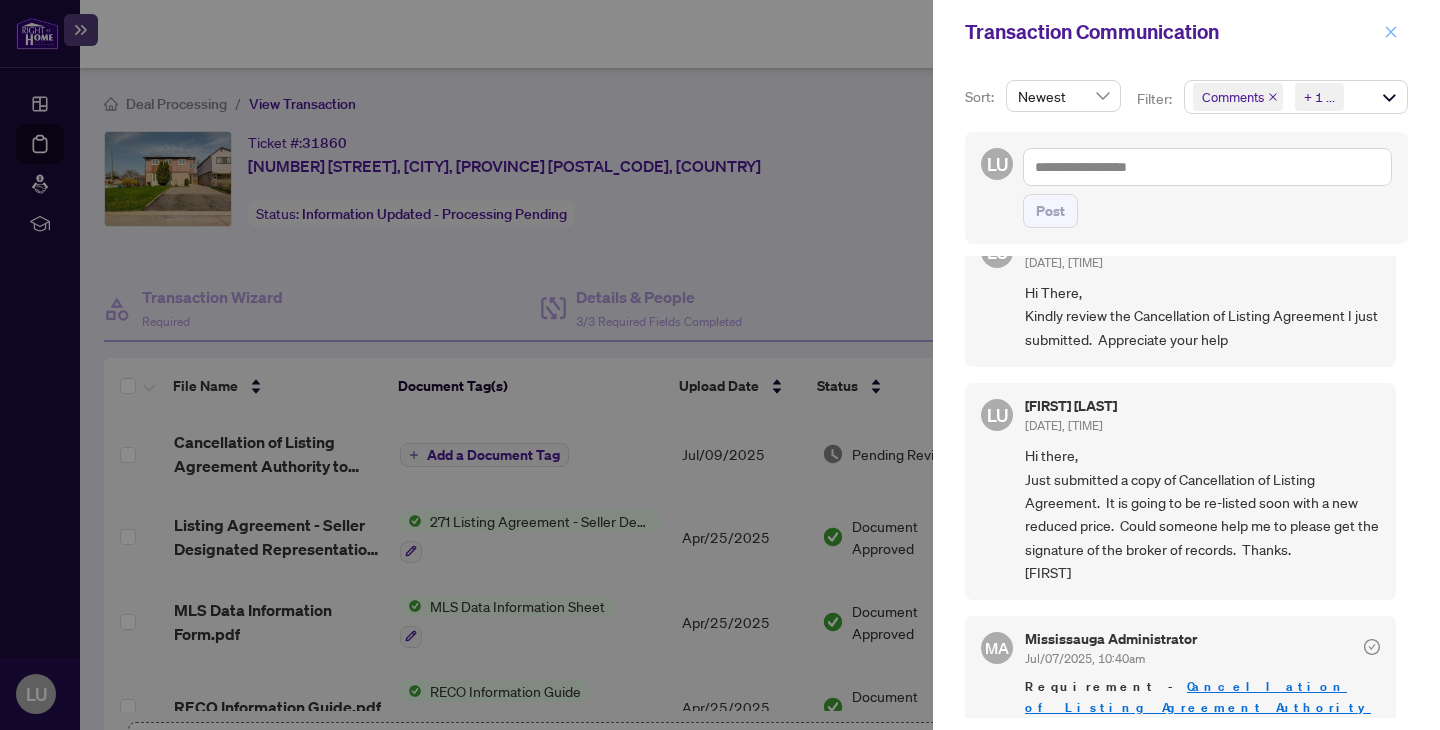 click 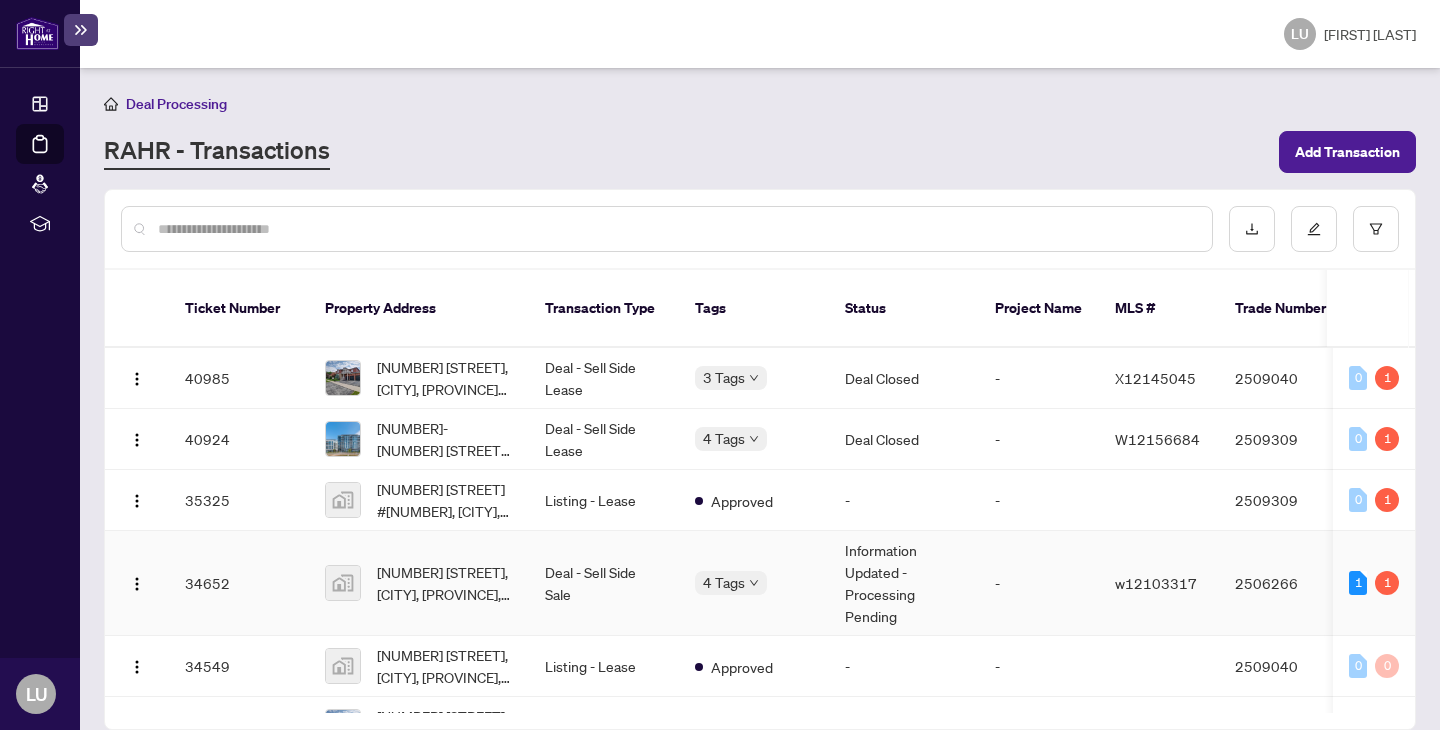 click on "34652" at bounding box center (239, 583) 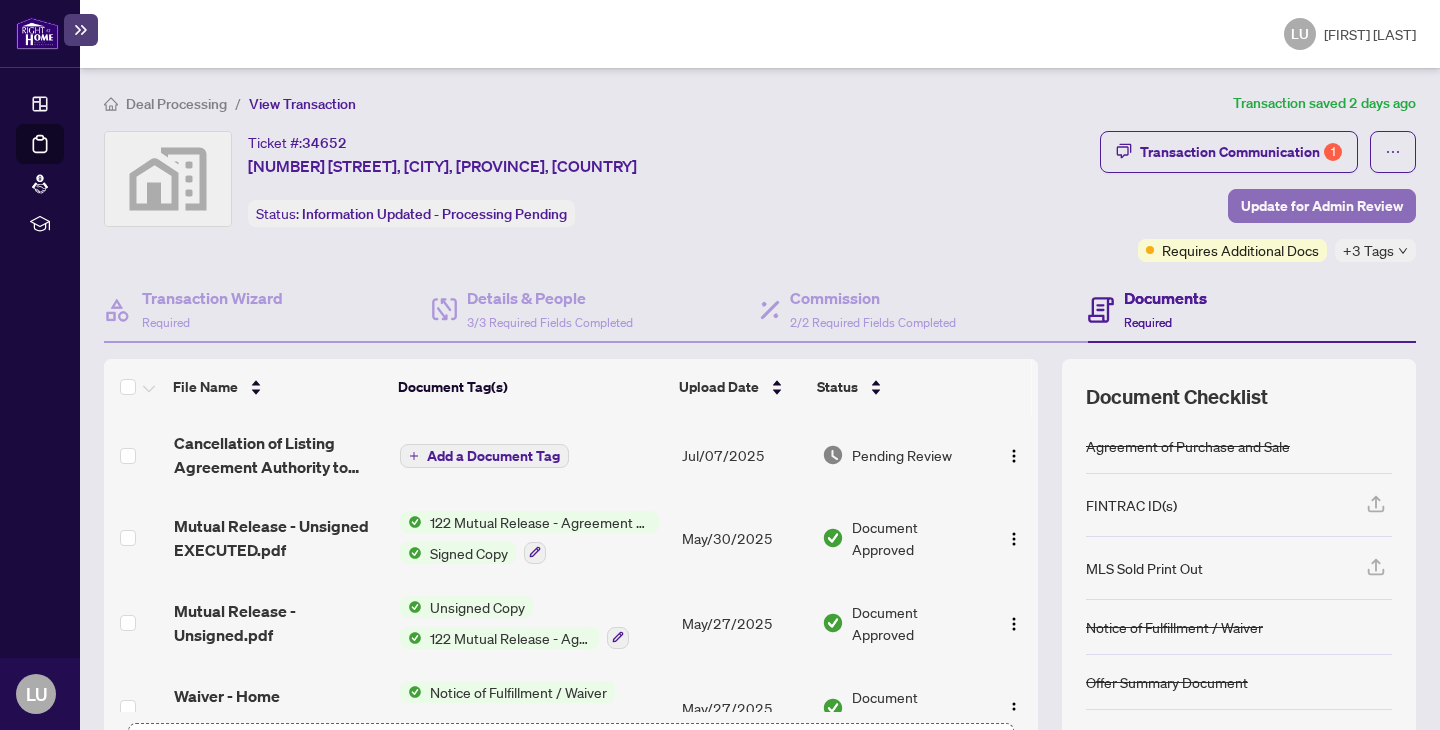 click on "Update for Admin Review" at bounding box center (1322, 206) 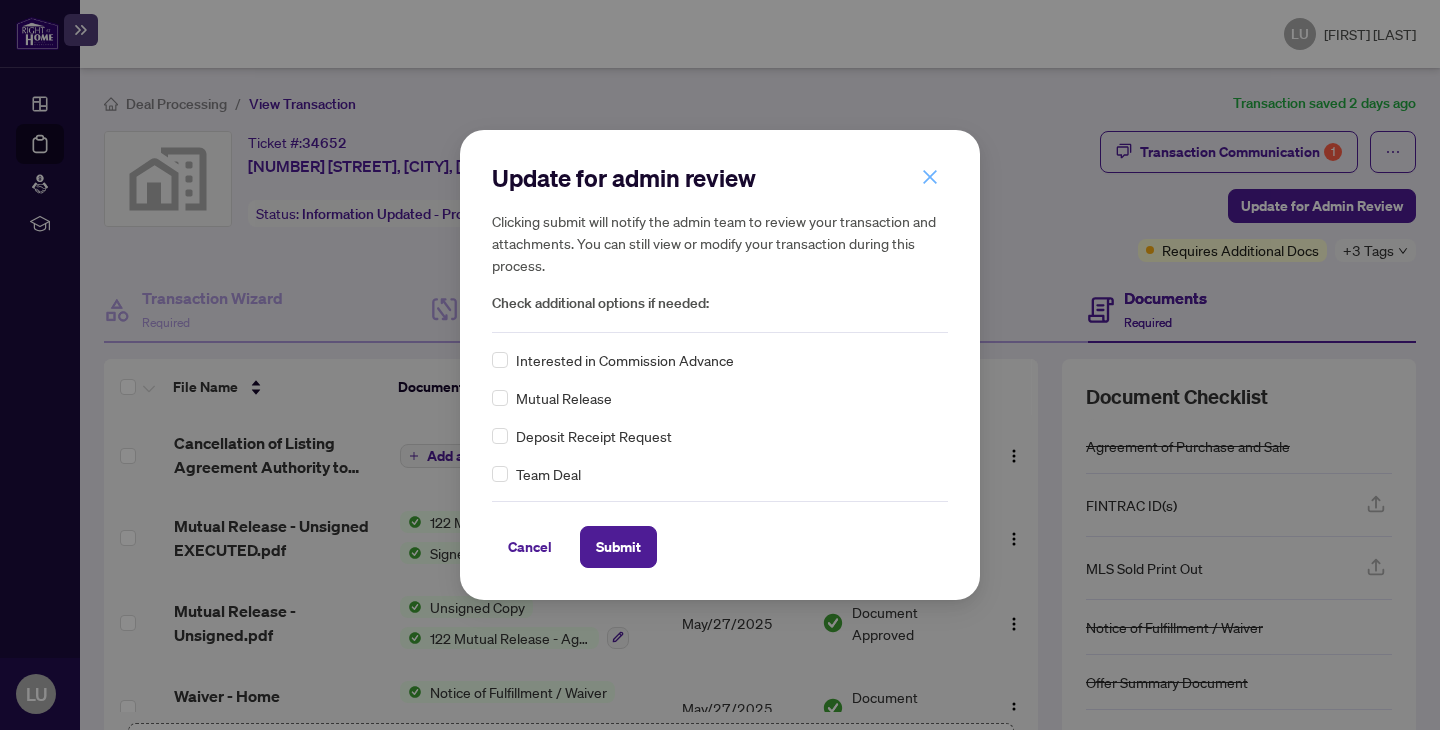 click 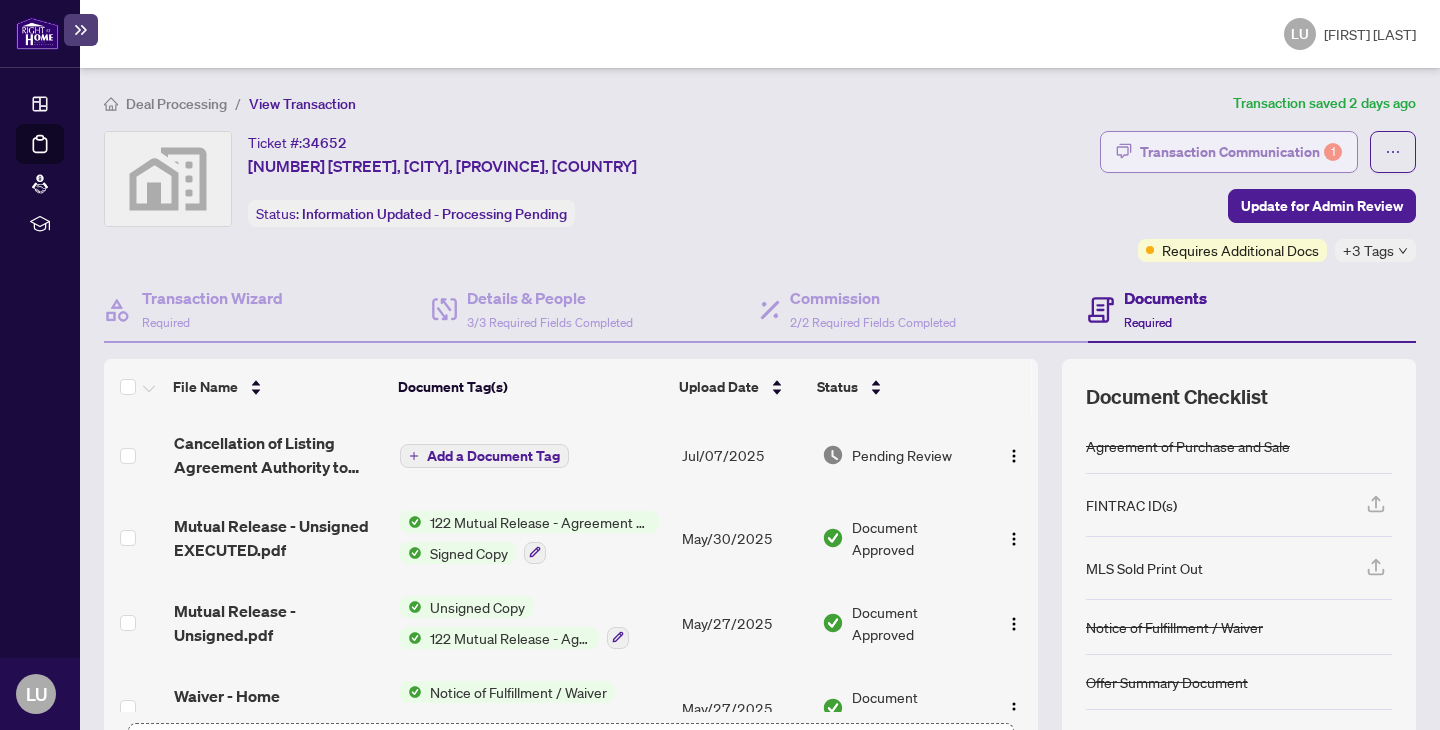 click on "Transaction Communication 1" at bounding box center (1241, 152) 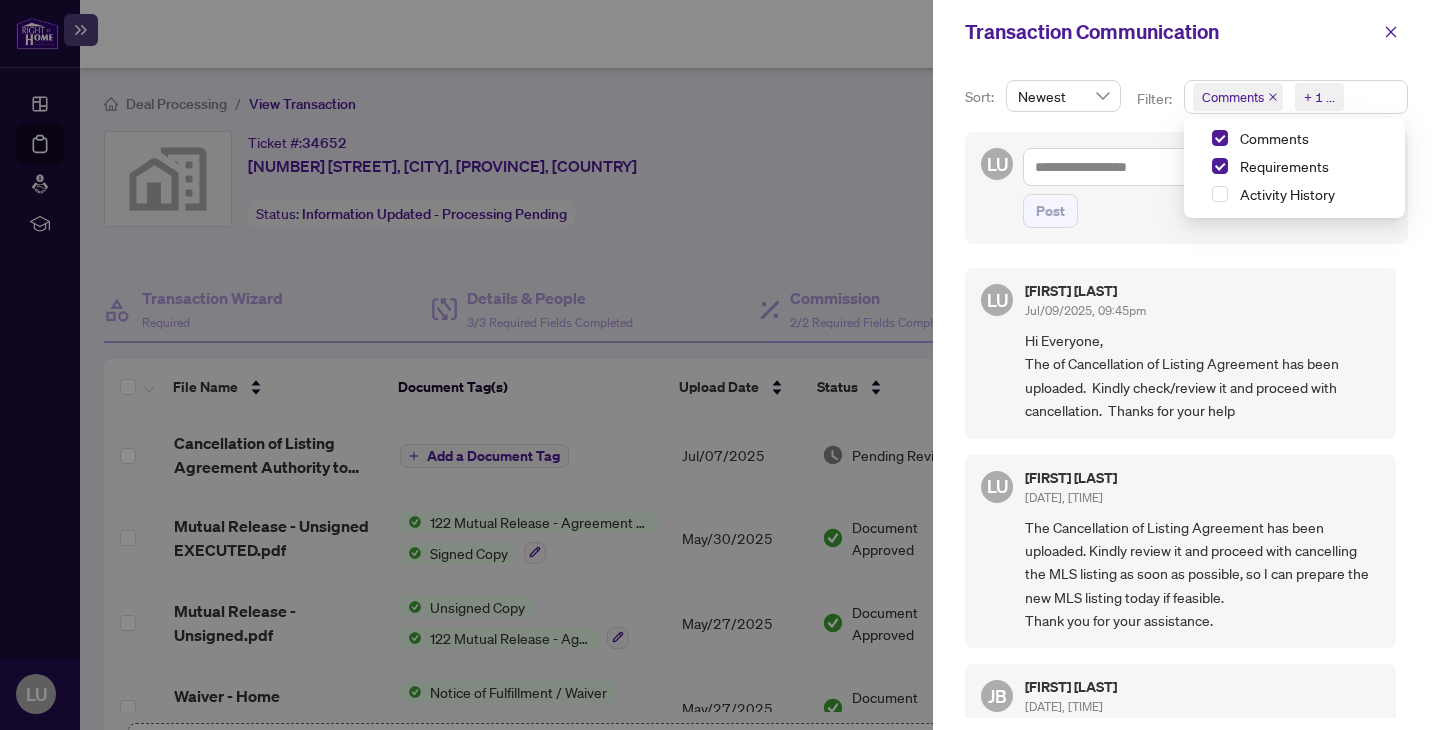 click on "+ 1 ..." at bounding box center (1319, 97) 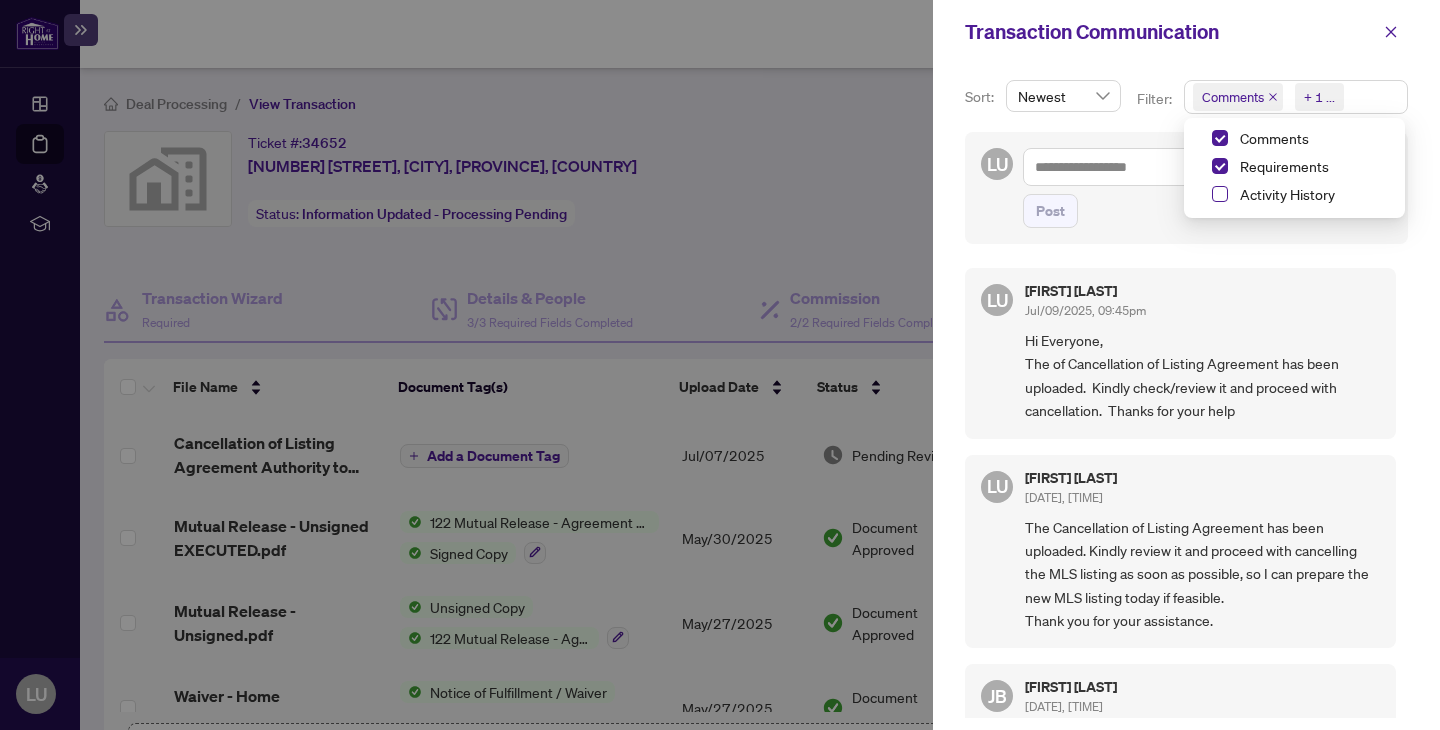 click at bounding box center (1220, 194) 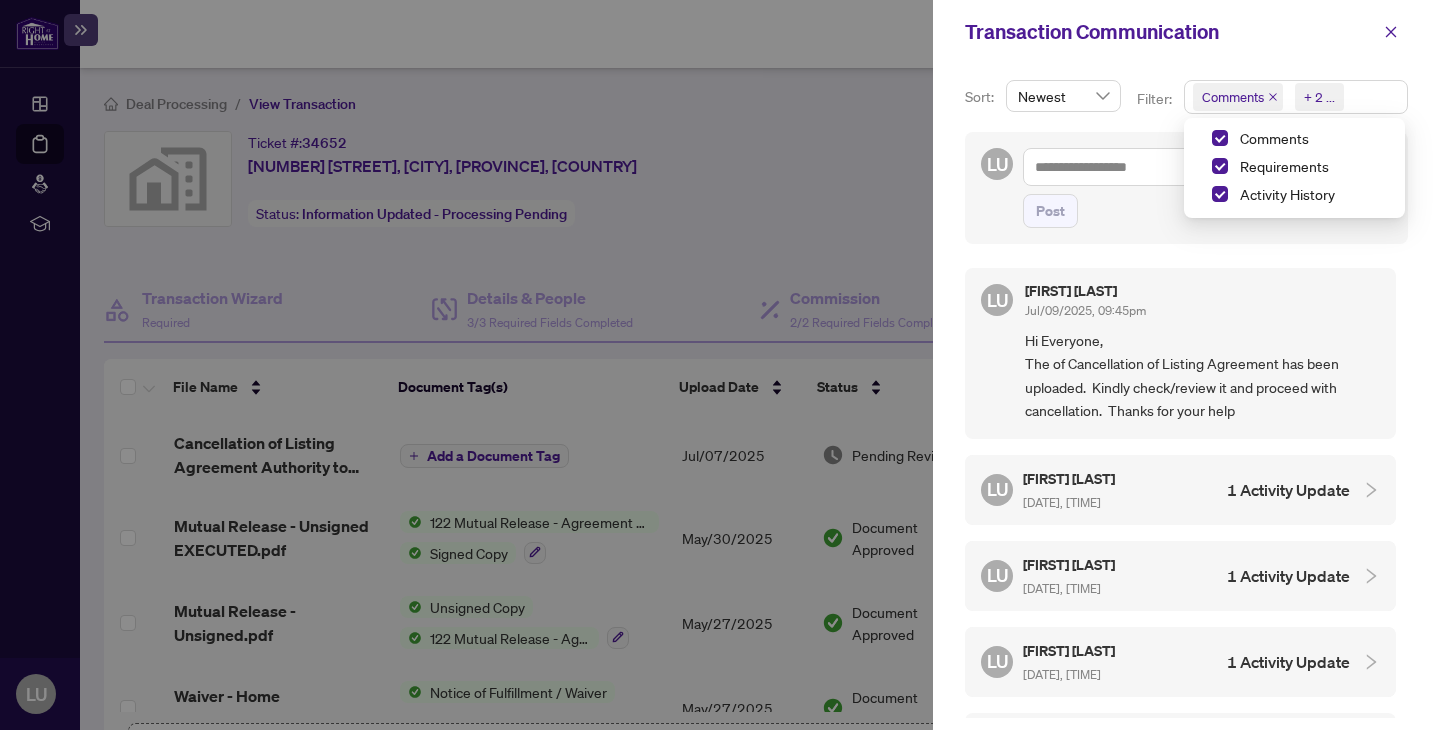 click at bounding box center (1220, 194) 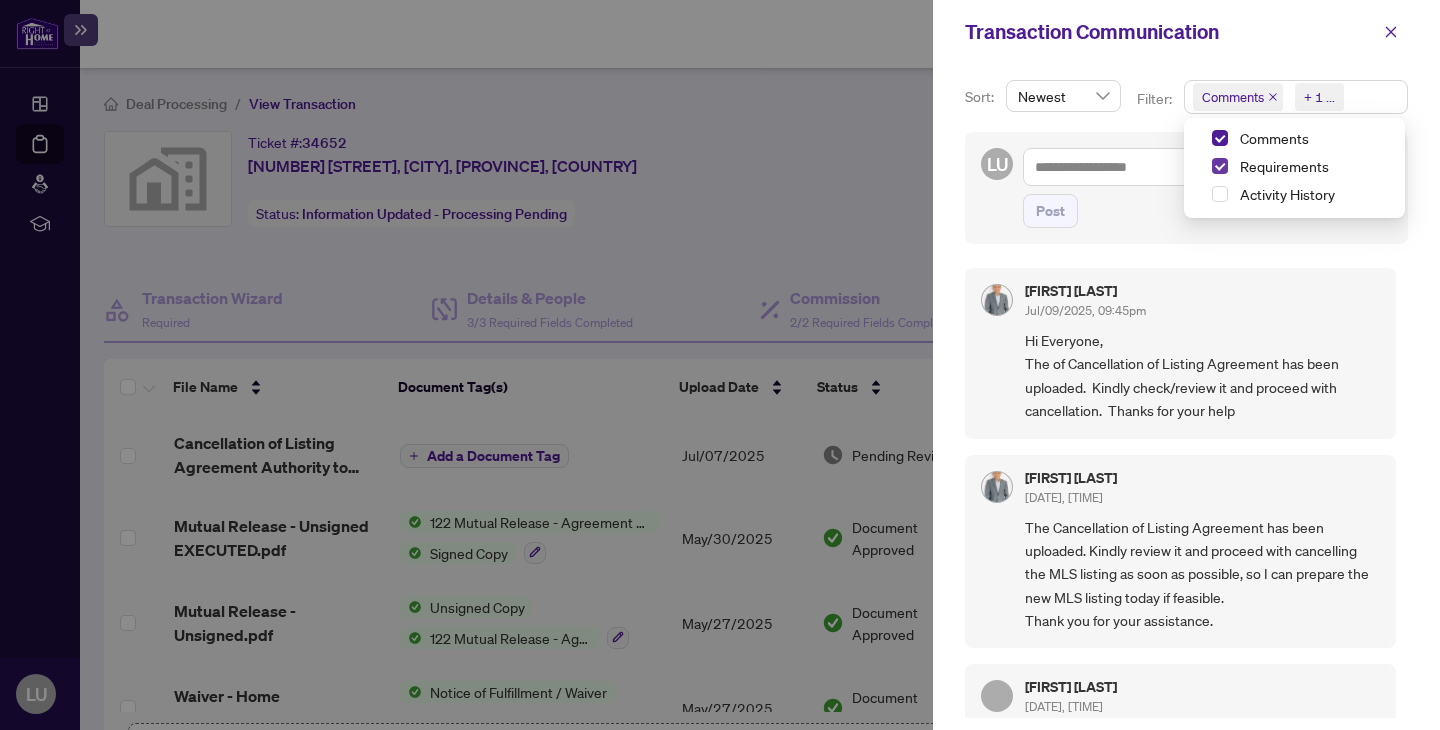 click at bounding box center [1220, 166] 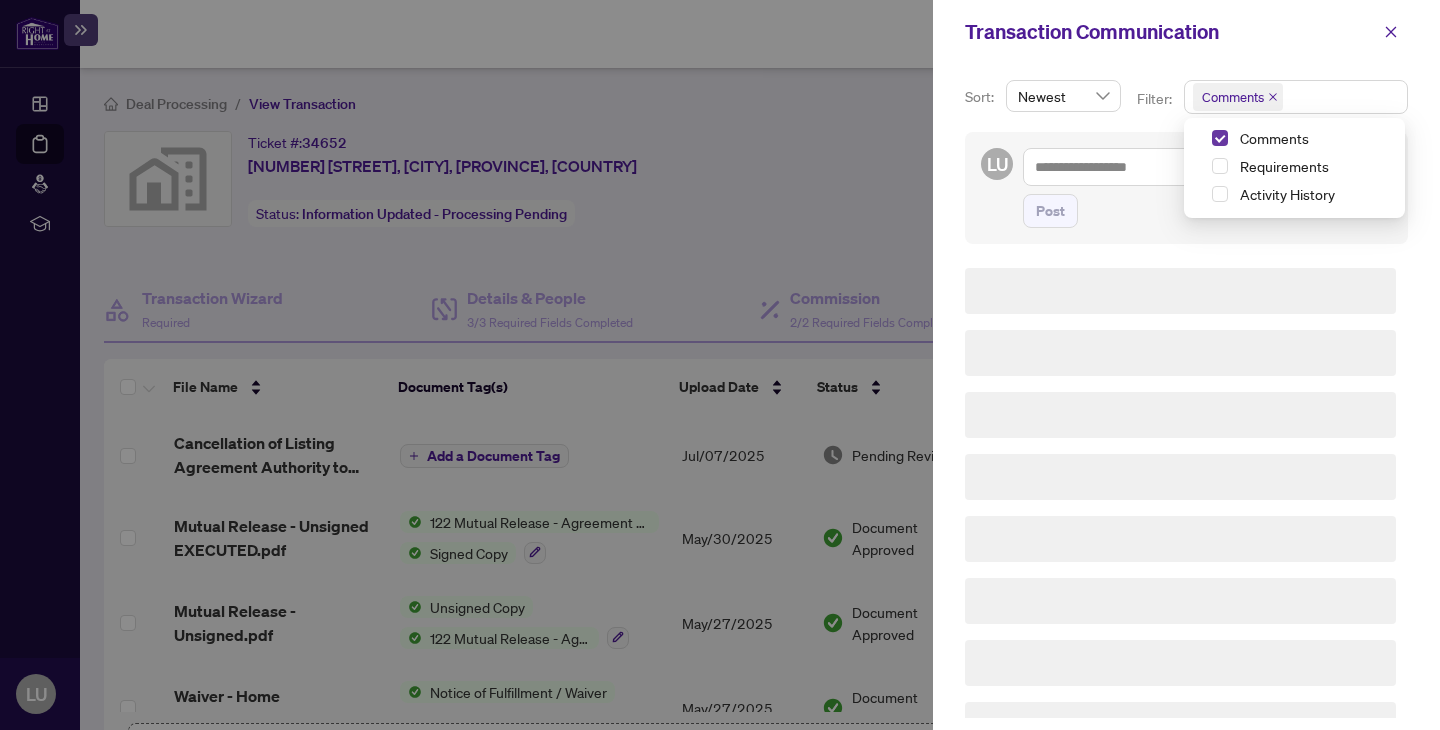 click at bounding box center [1220, 138] 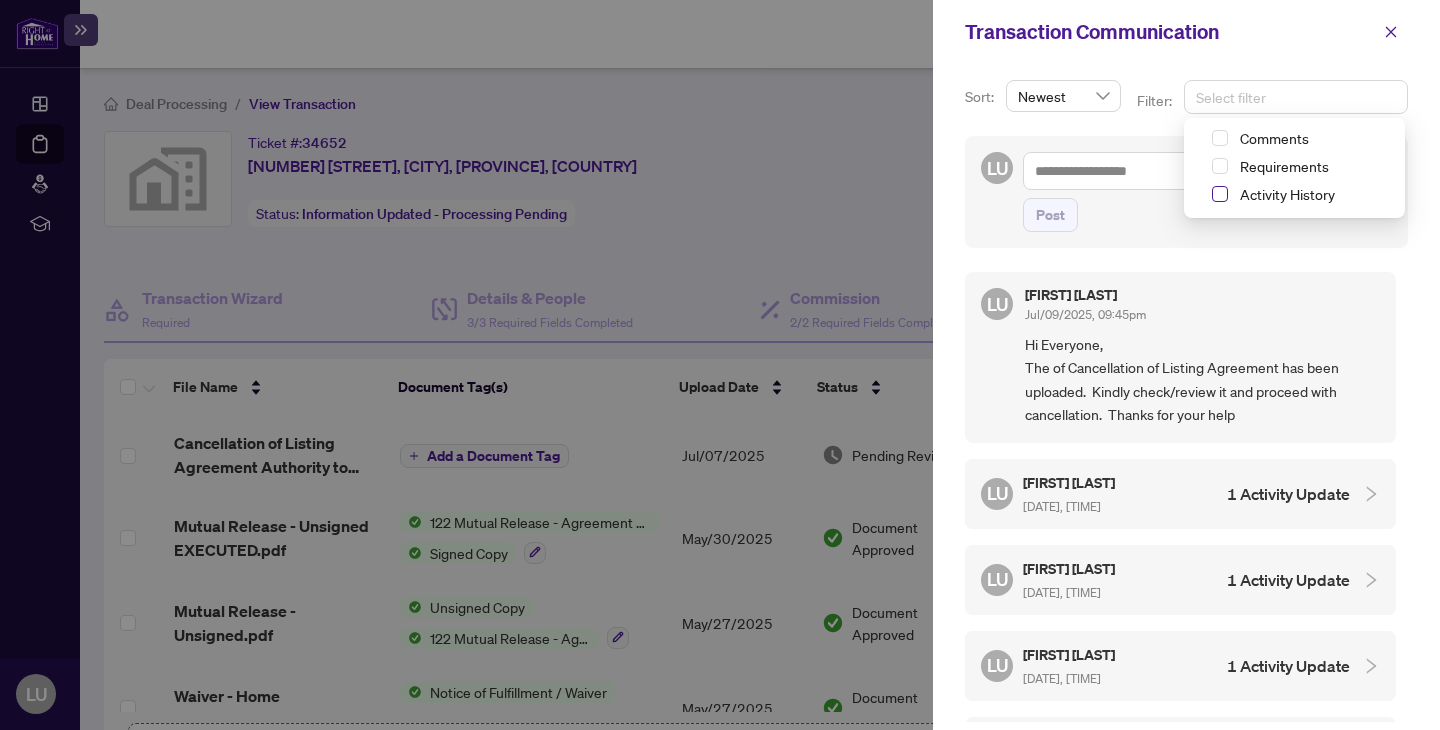 click at bounding box center (1220, 194) 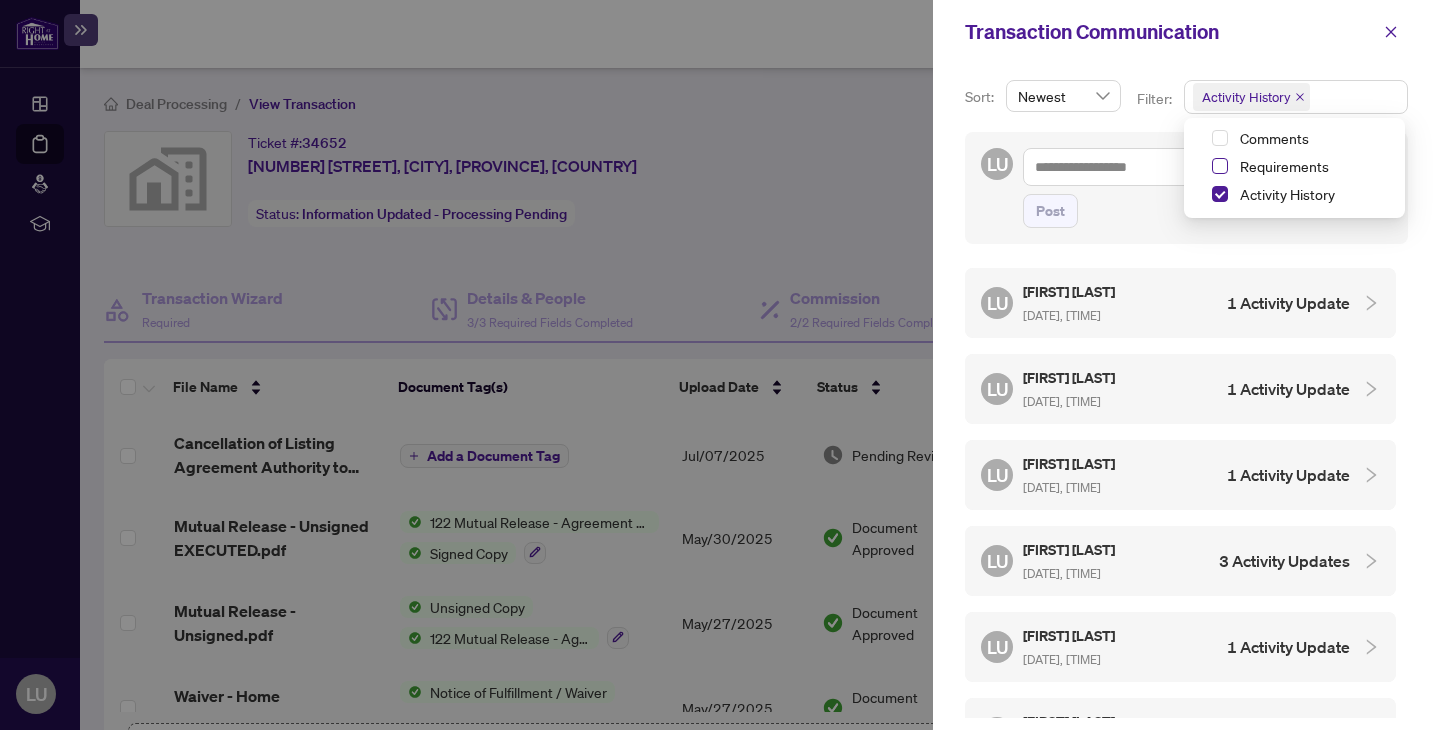 click at bounding box center [1220, 166] 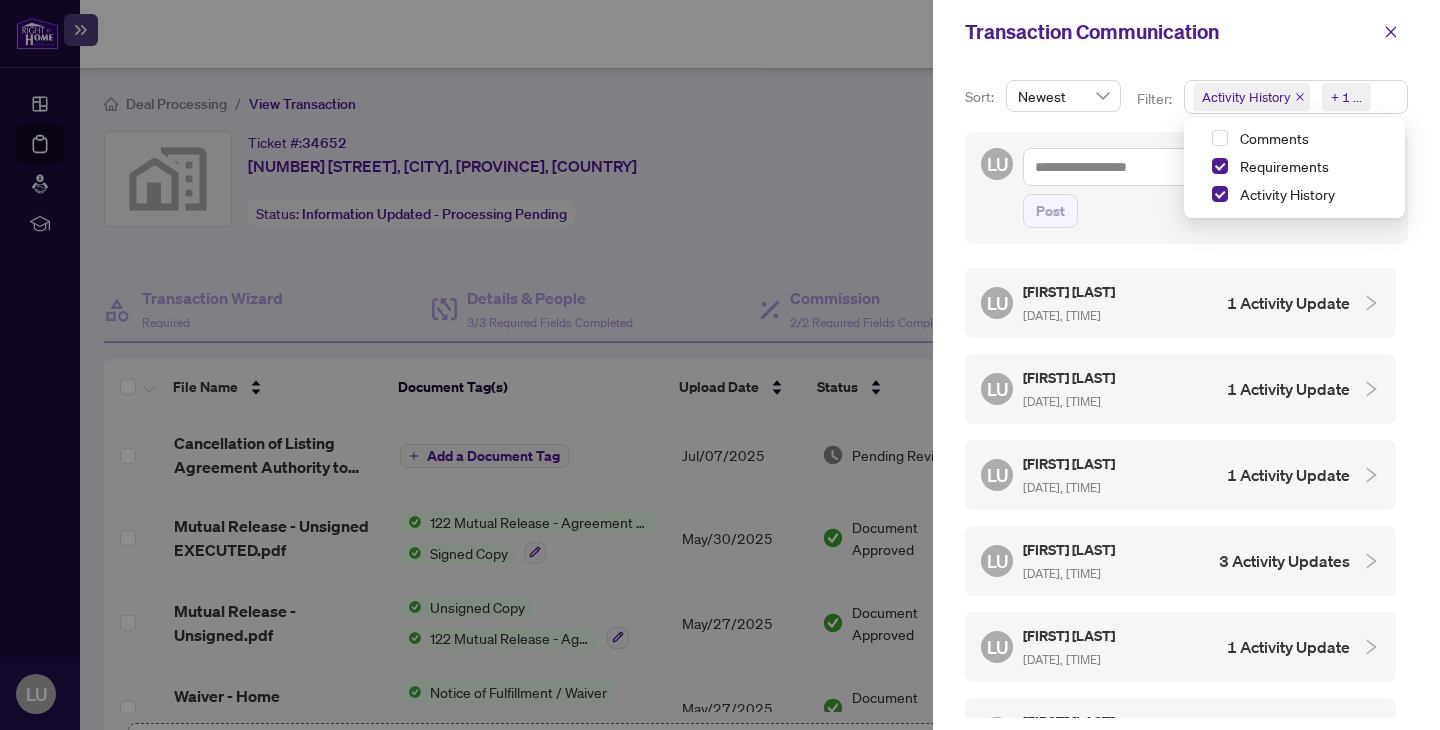 click 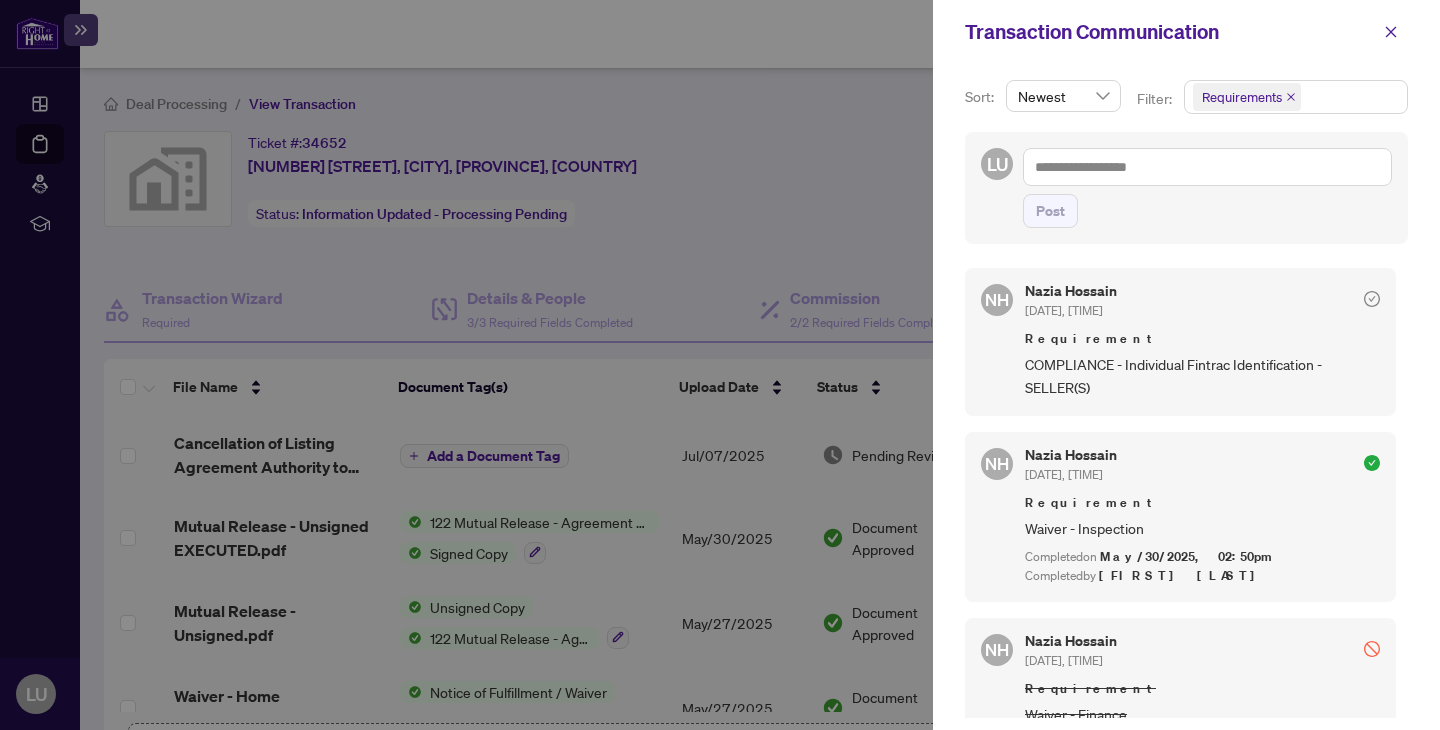 click on "Requirements" at bounding box center (1247, 97) 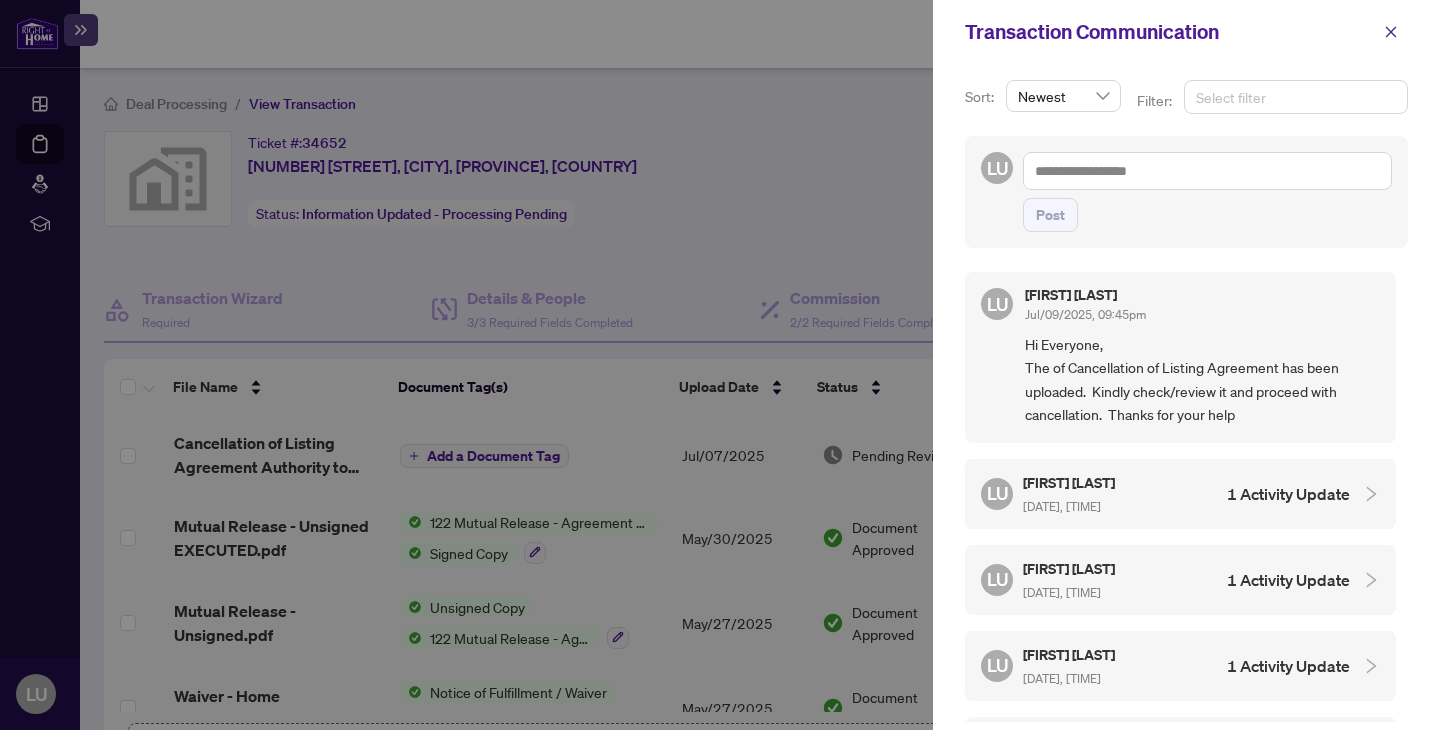 click at bounding box center [1296, 97] 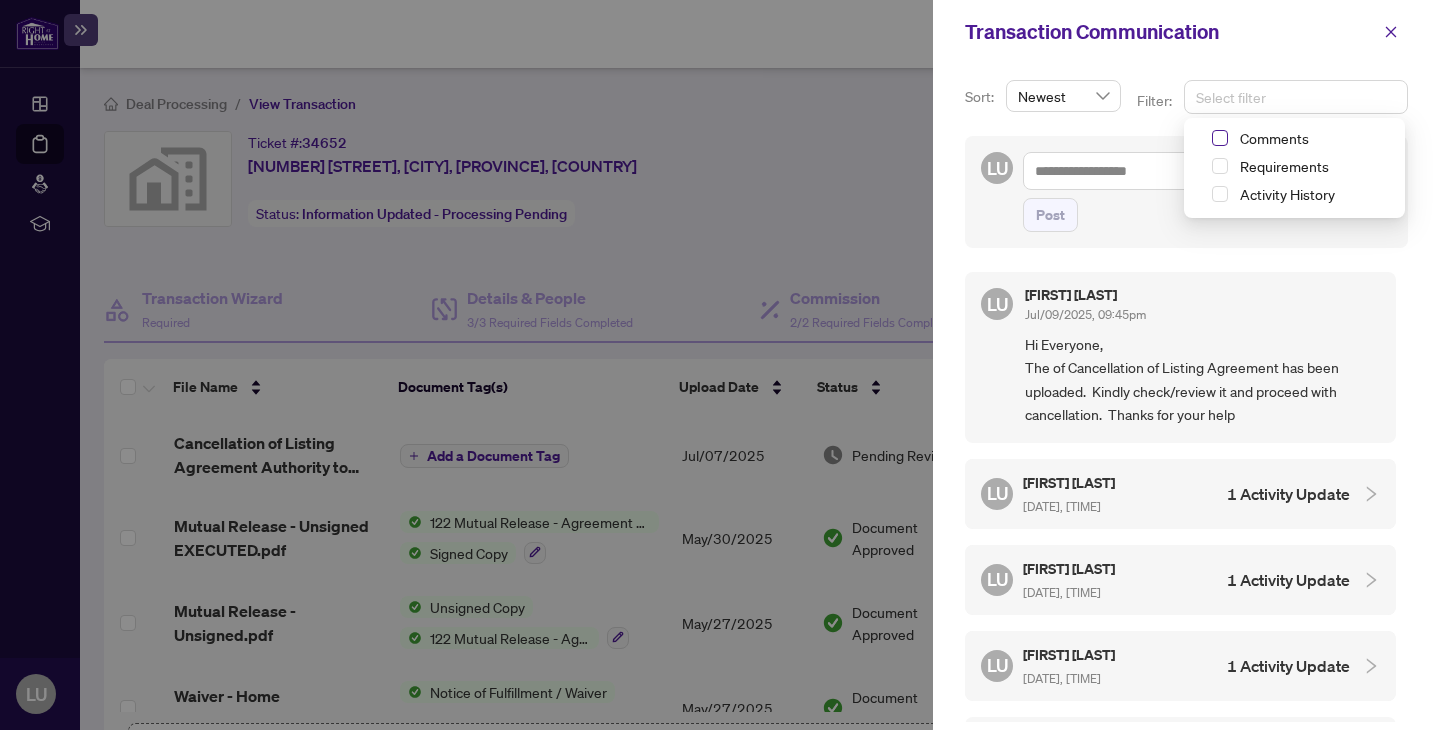 click at bounding box center (1220, 138) 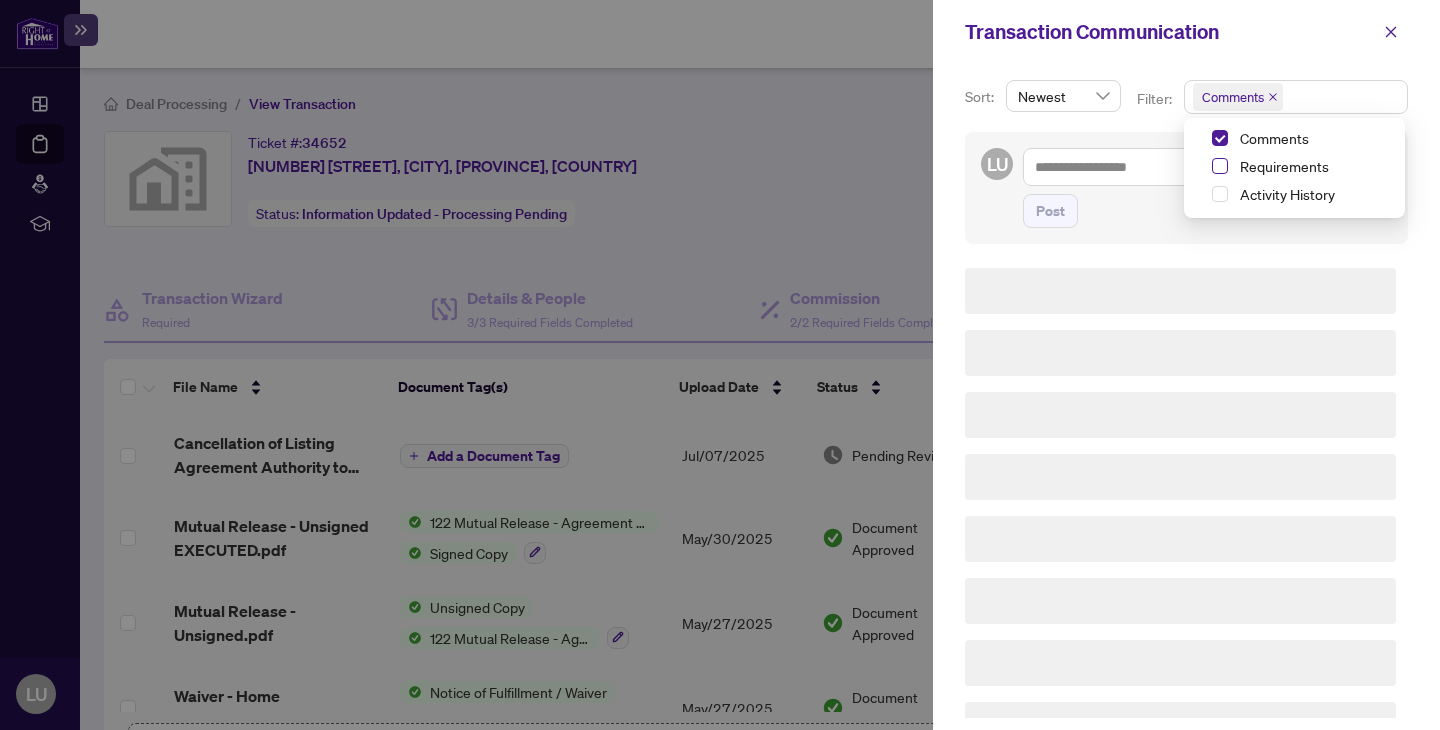 click at bounding box center (1220, 166) 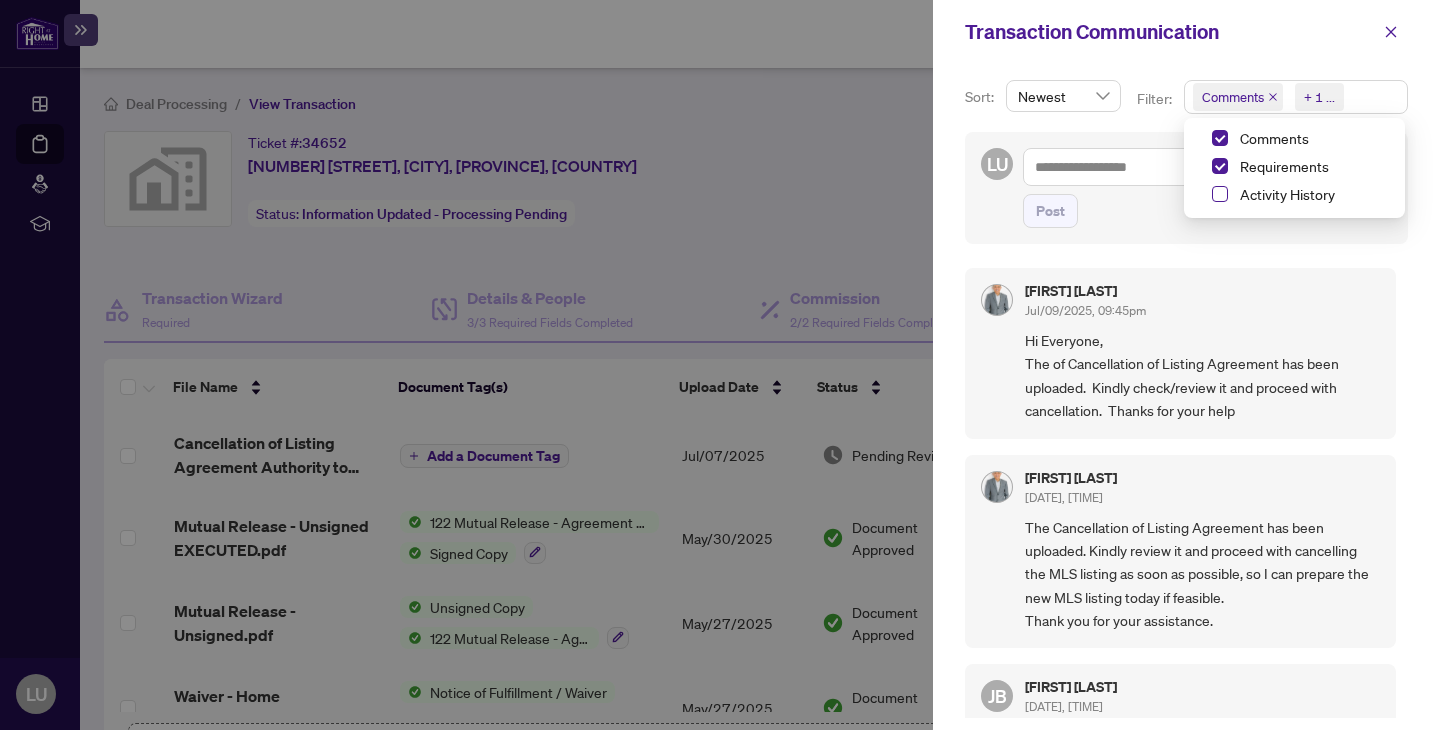 click at bounding box center [1220, 194] 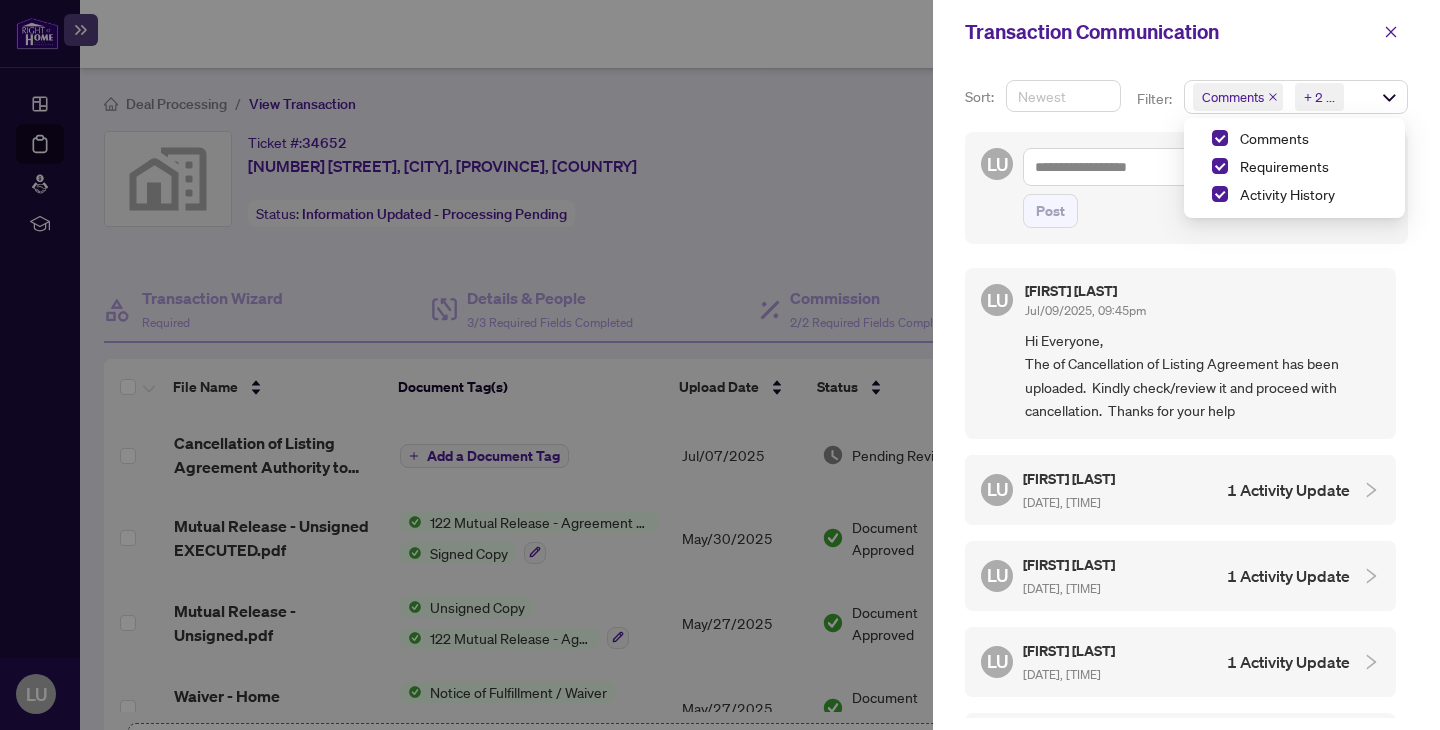 click on "Newest" at bounding box center [1063, 96] 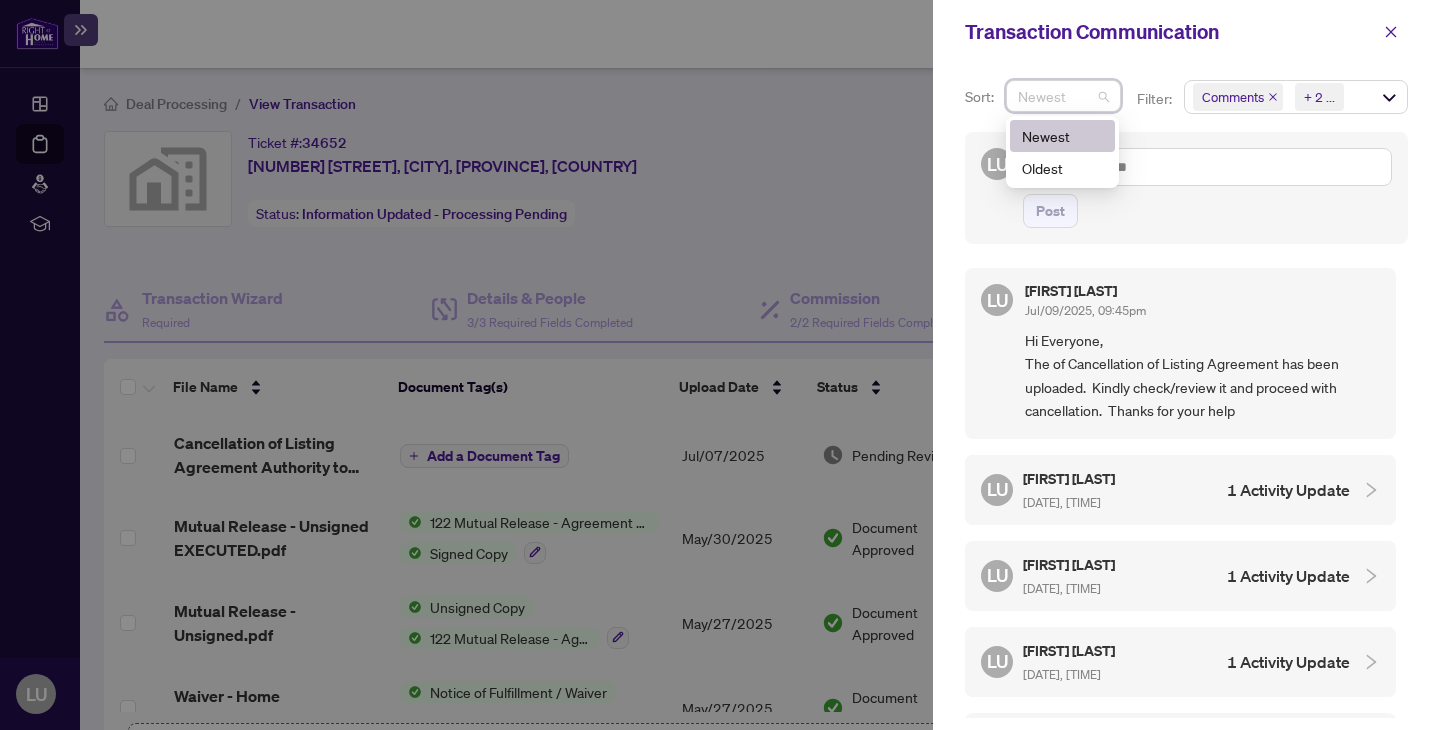click on "[COMPANY]" at bounding box center (1186, 188) 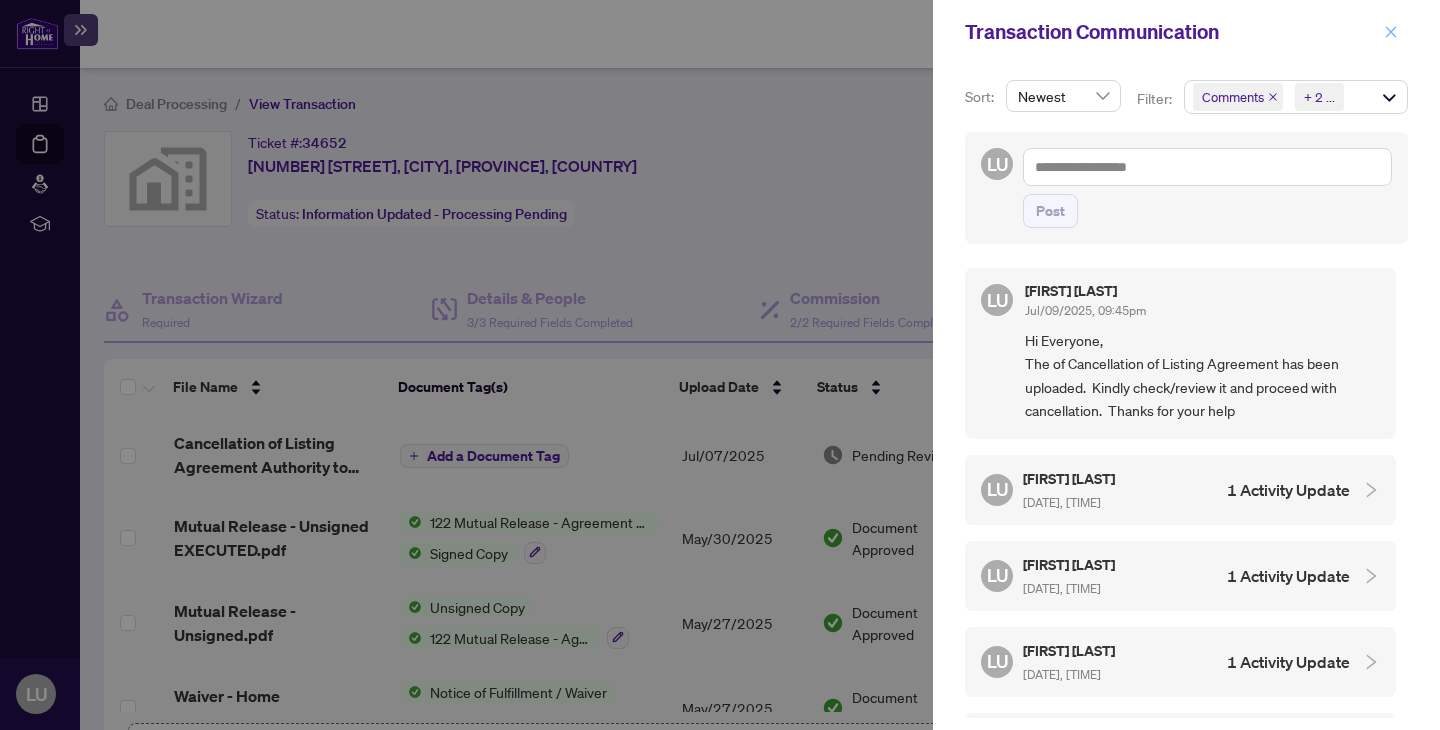 click 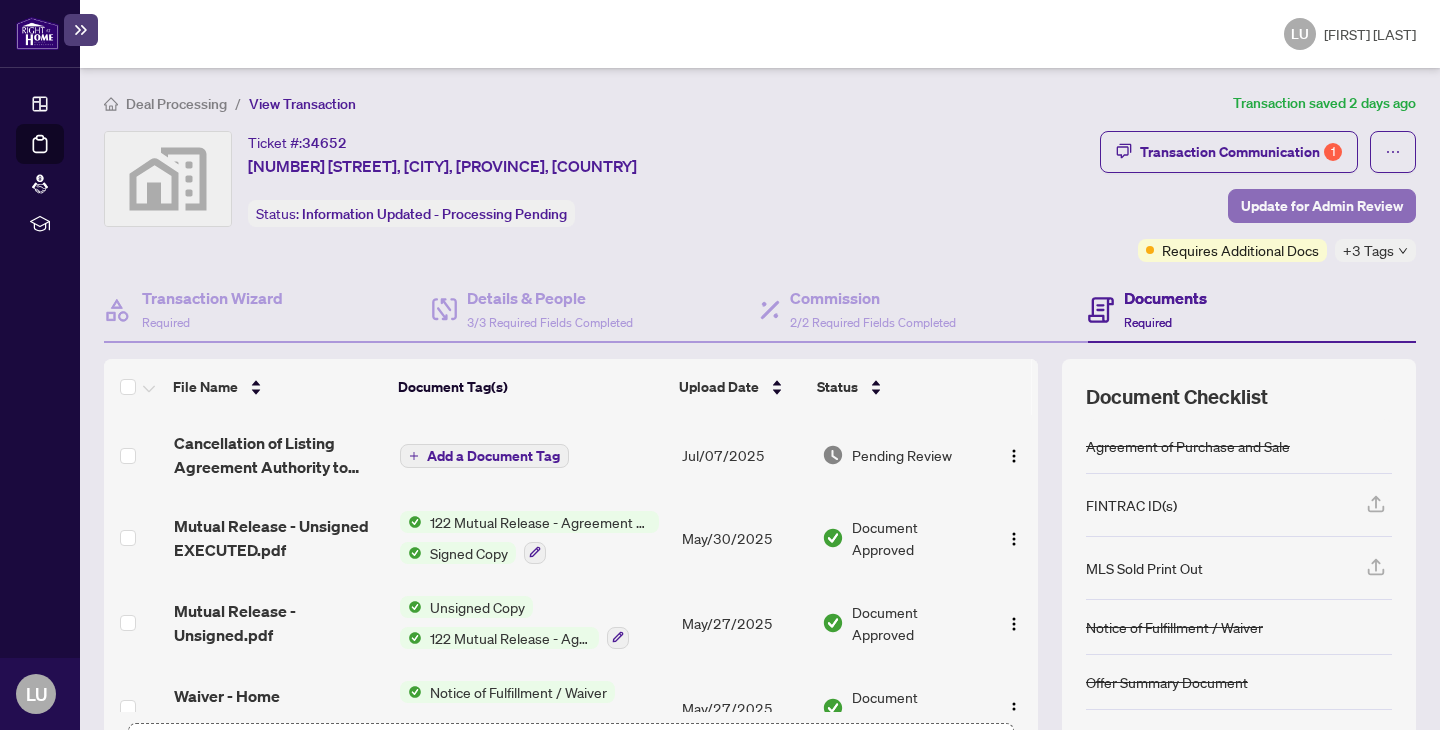 click on "Update for Admin Review" at bounding box center (1322, 206) 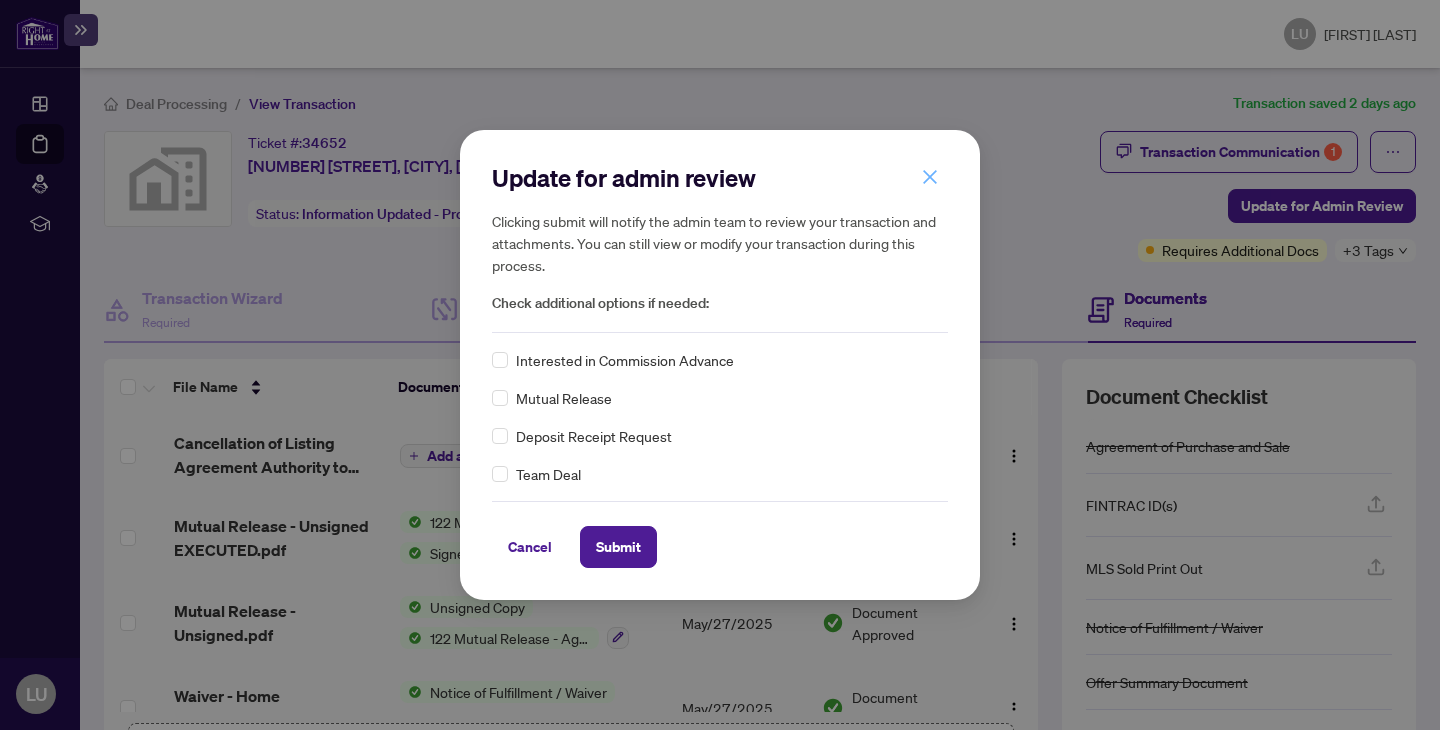 click 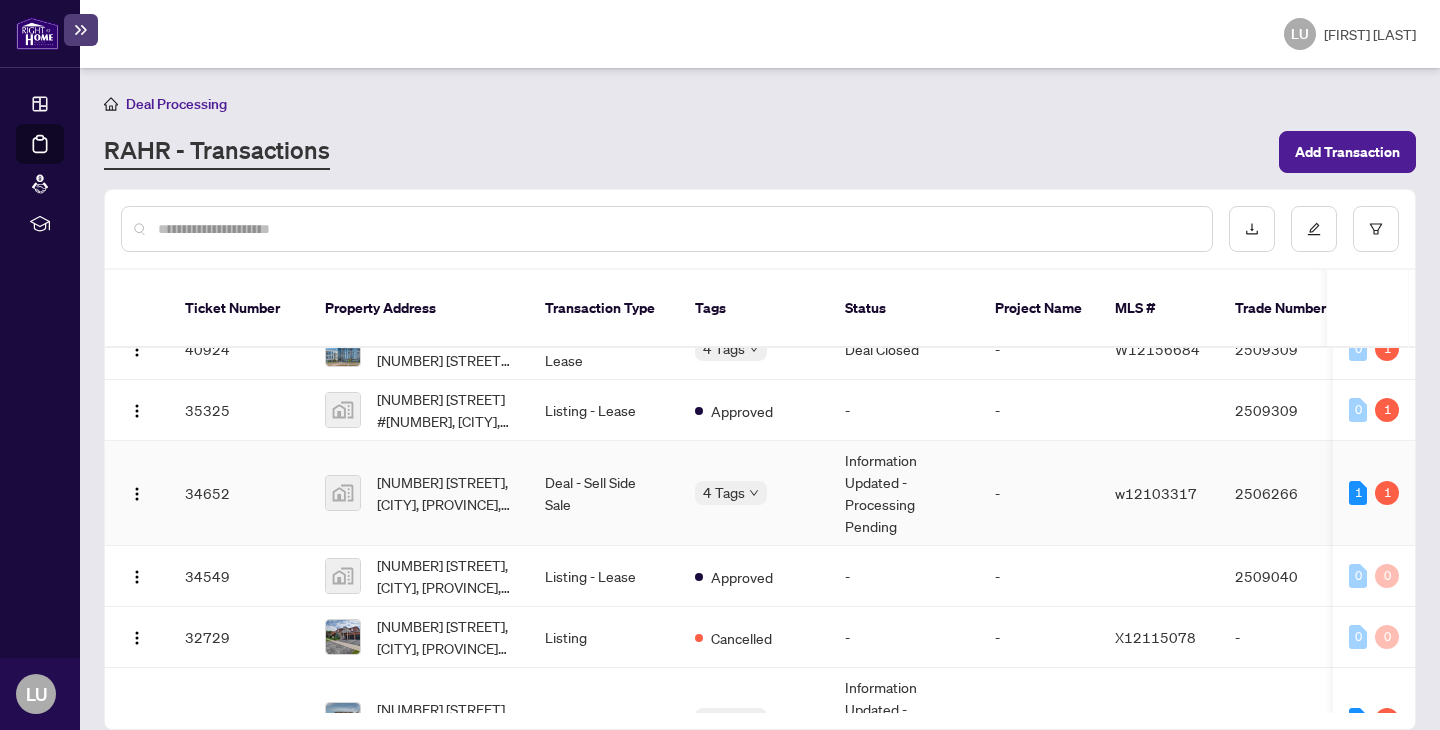 scroll, scrollTop: 187, scrollLeft: 0, axis: vertical 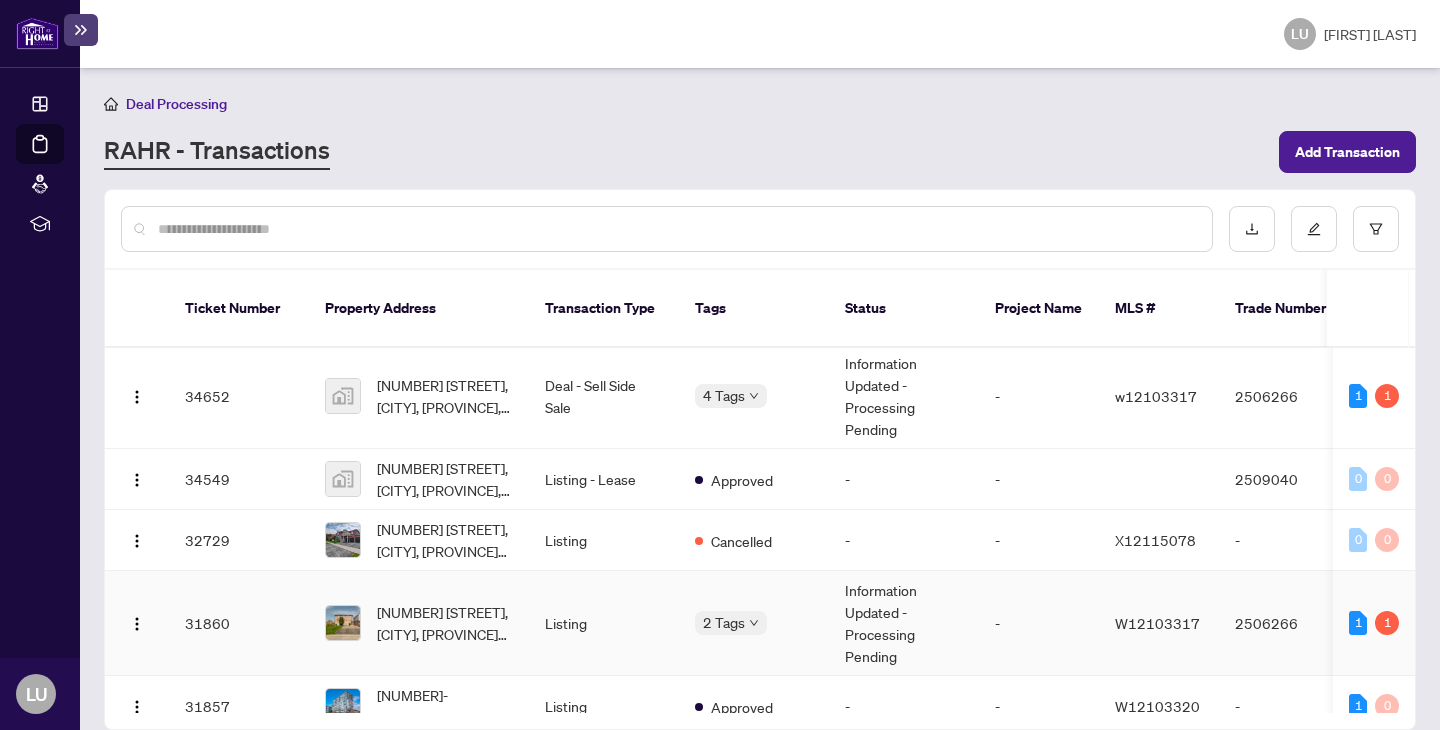 click on "W12103317" at bounding box center (1157, 623) 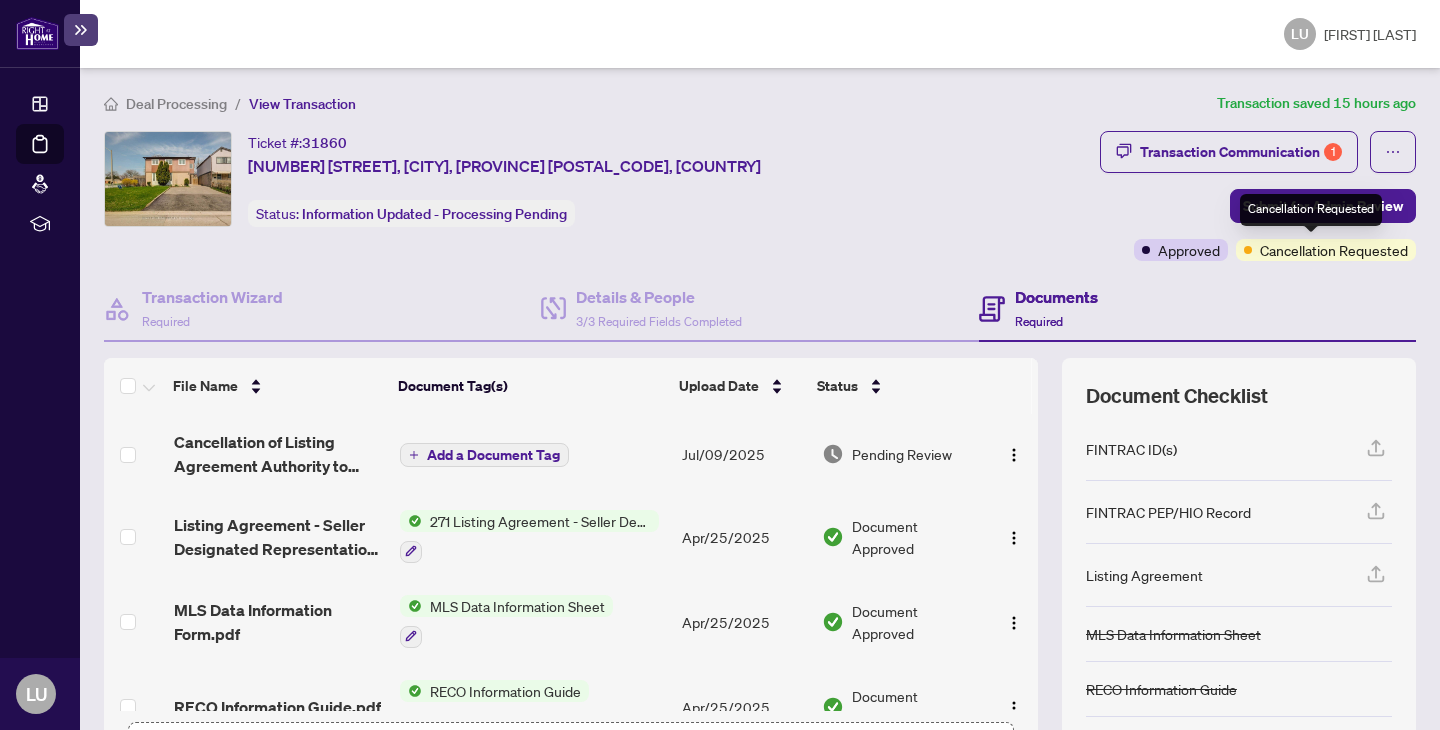 click on "Cancellation Requested" at bounding box center [1334, 250] 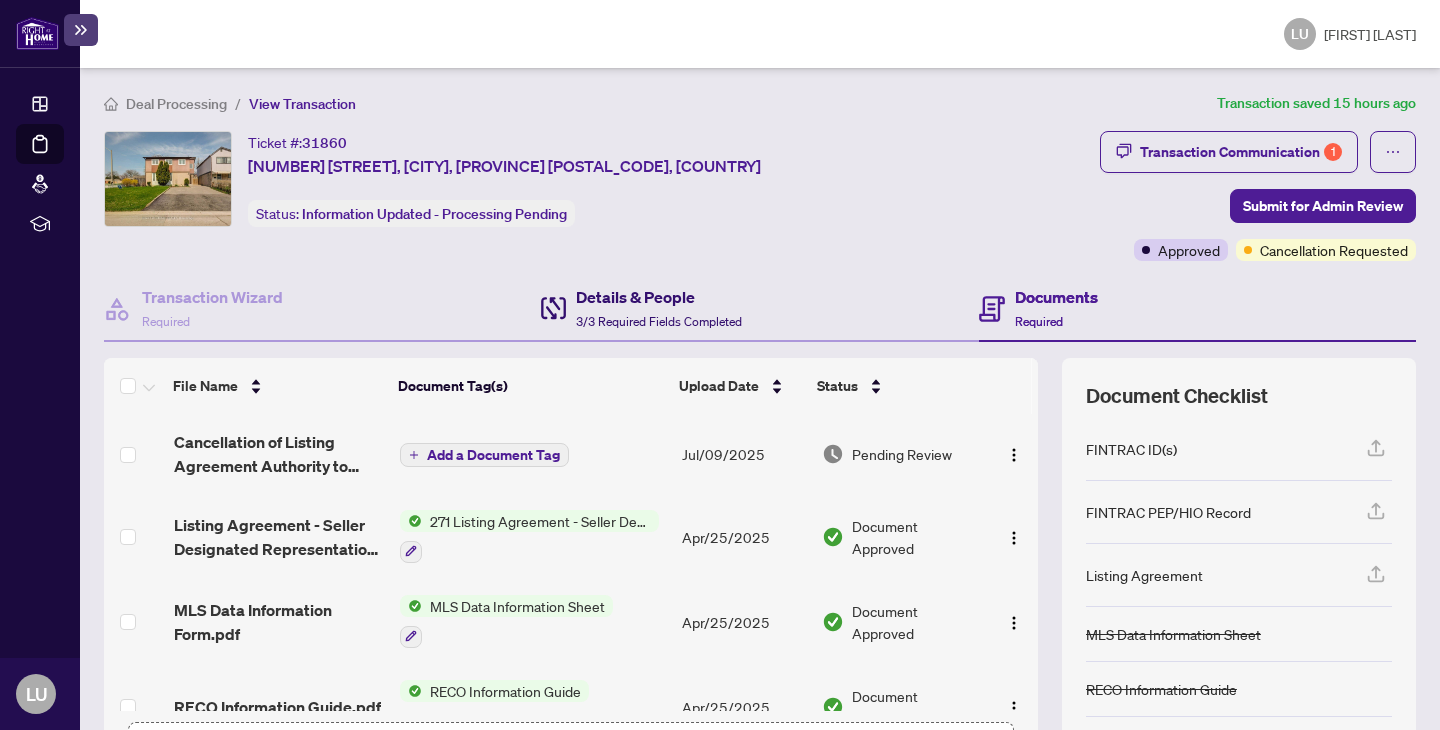 click on "Details & People" at bounding box center (659, 297) 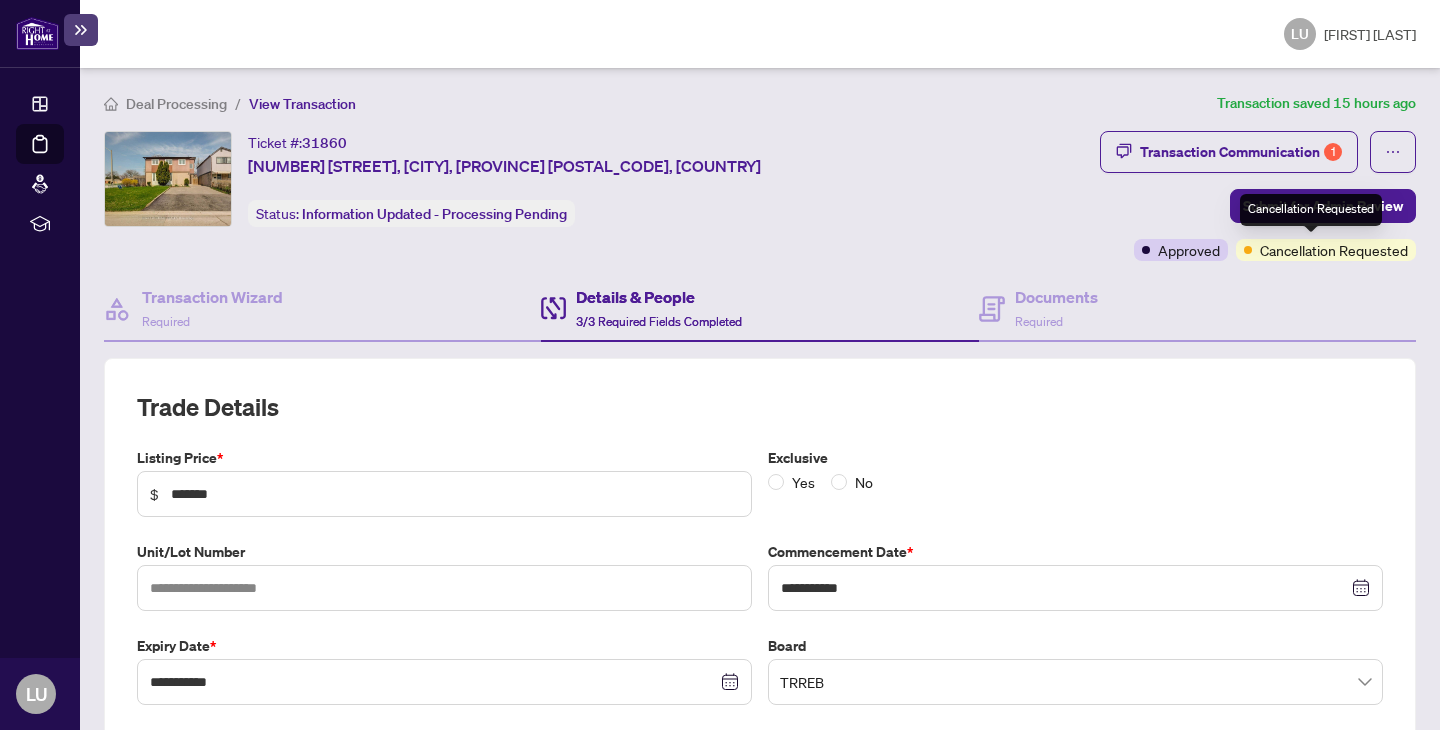 click on "Cancellation Requested" at bounding box center (1334, 250) 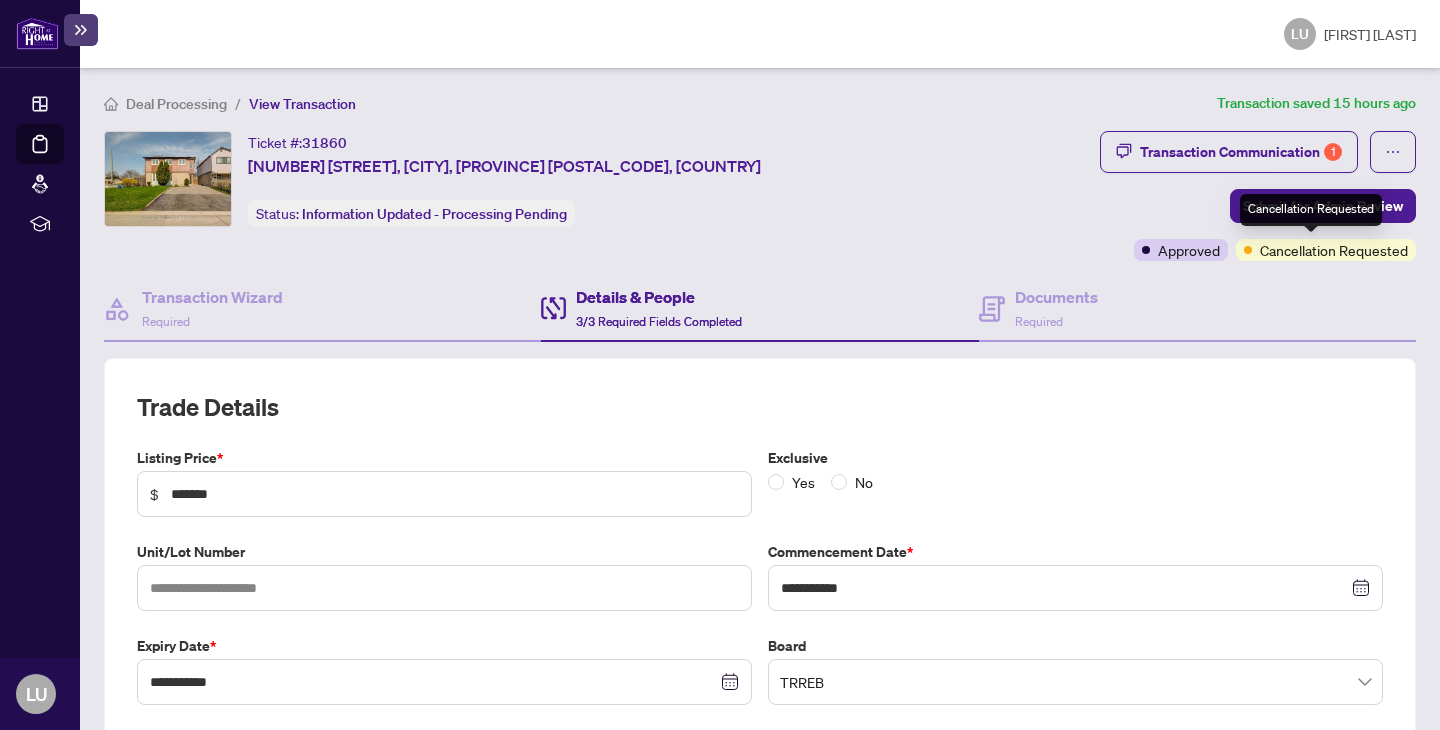 click on "Cancellation Requested" at bounding box center (1334, 250) 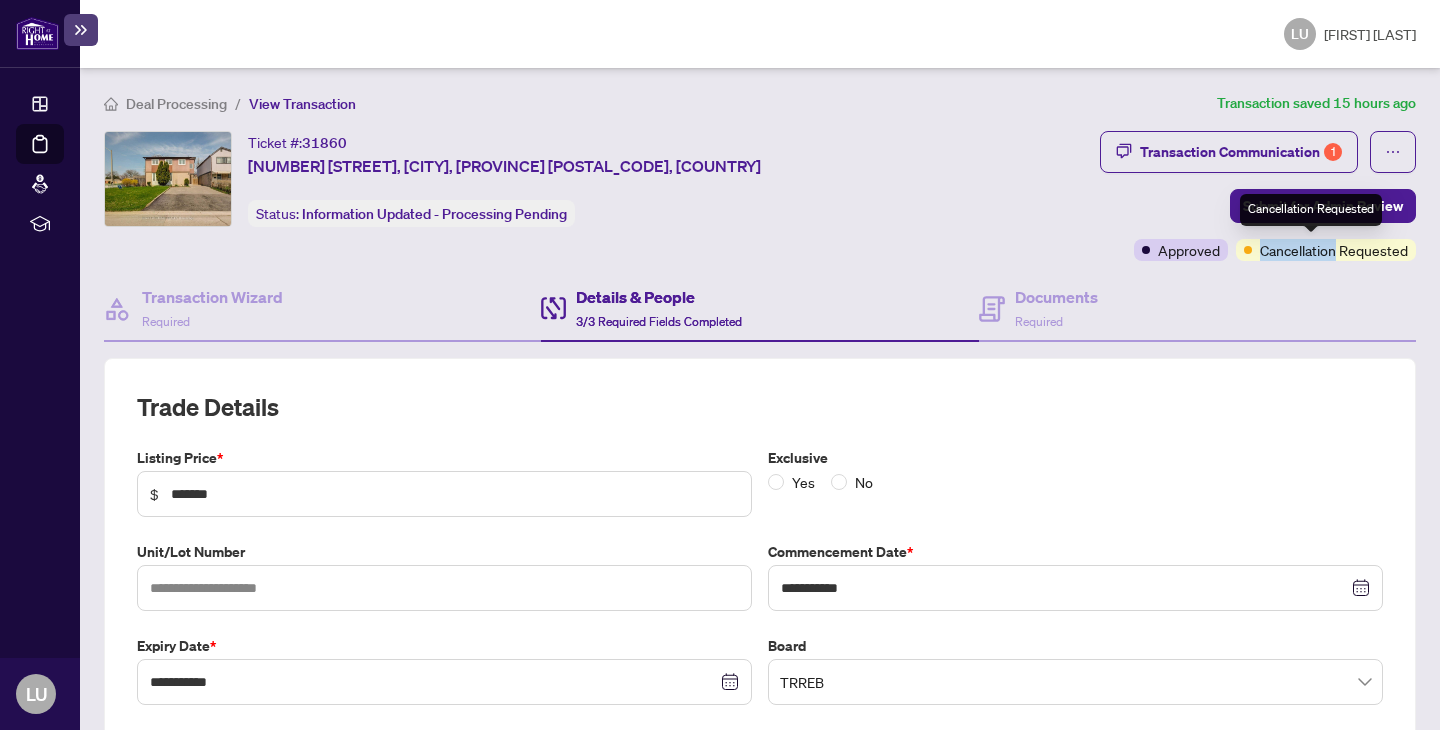click on "Cancellation Requested" at bounding box center [1334, 250] 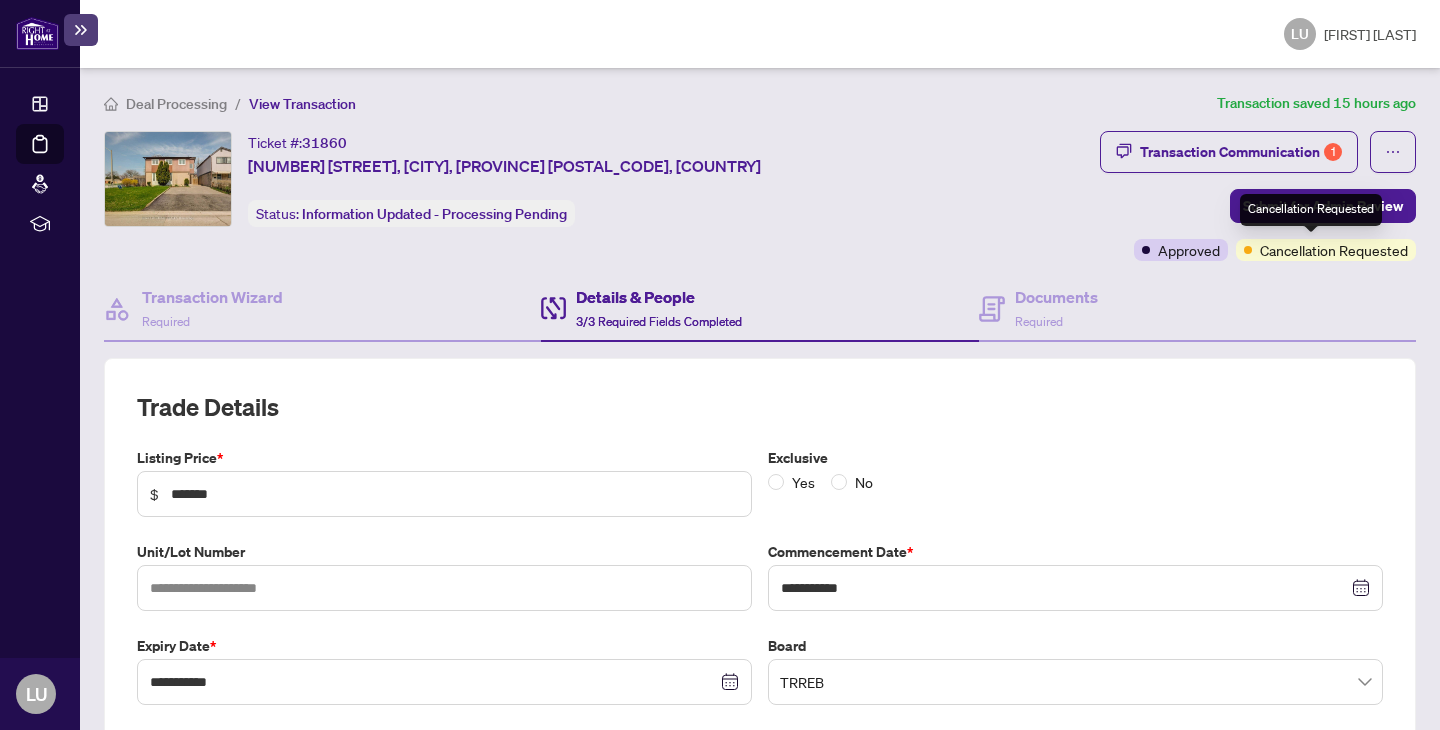 click on "Cancellation Requested" at bounding box center (1311, 210) 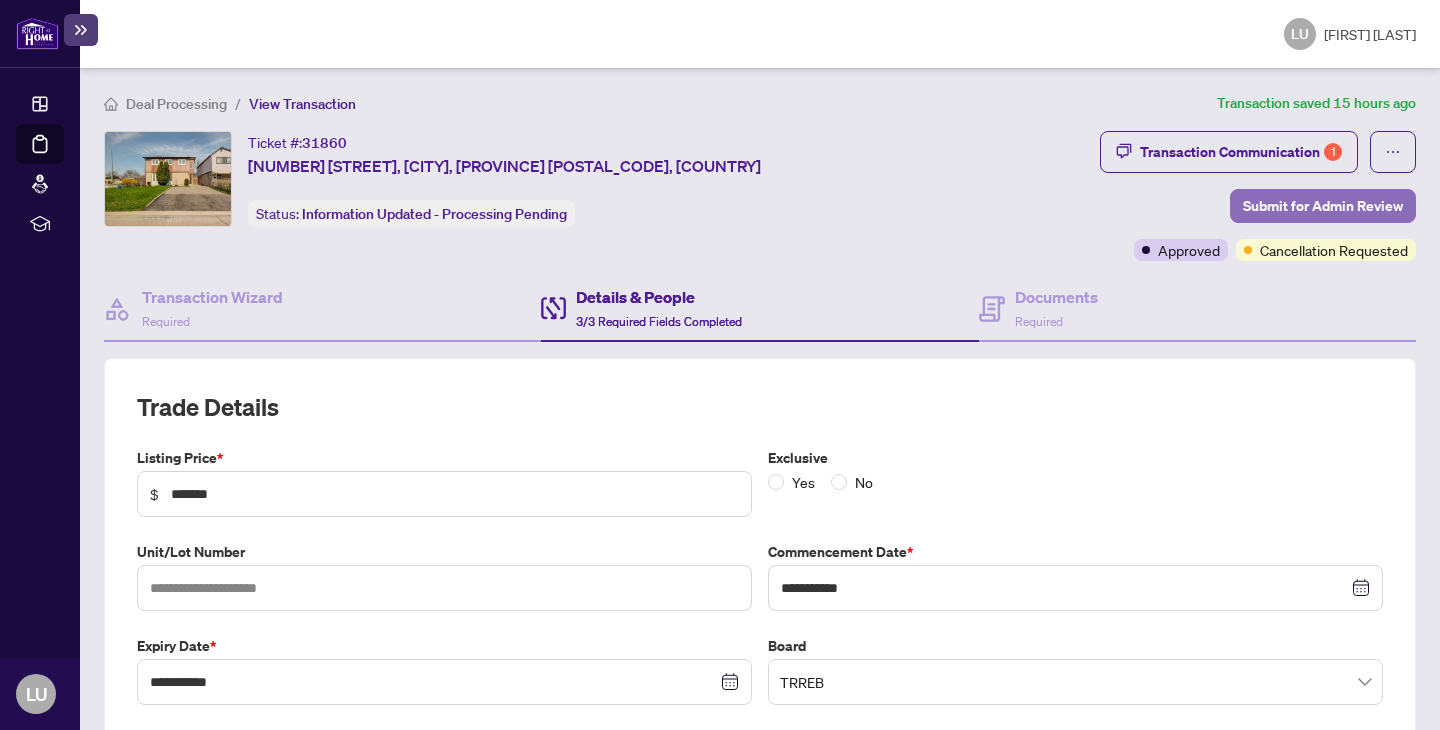 click on "Submit for Admin Review" at bounding box center (1323, 206) 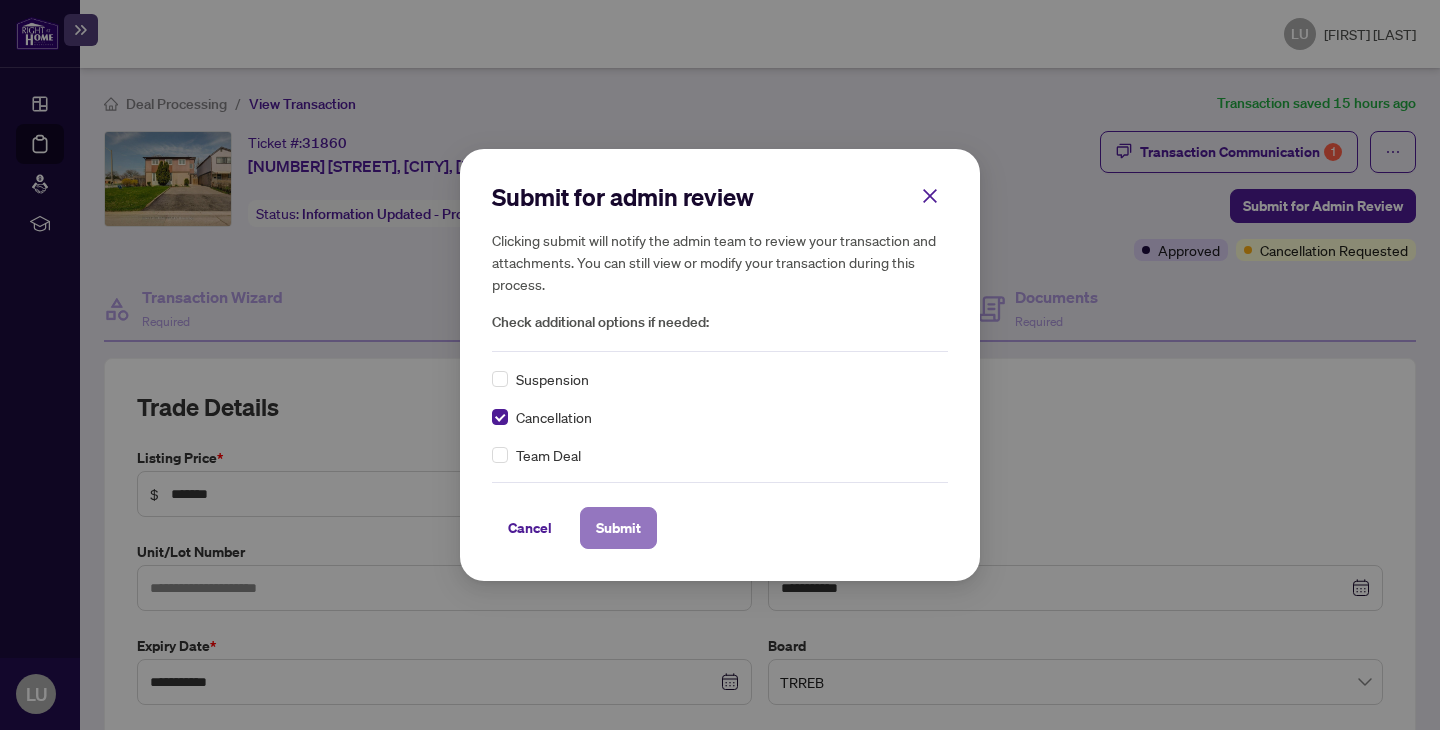 click on "Submit" at bounding box center (618, 528) 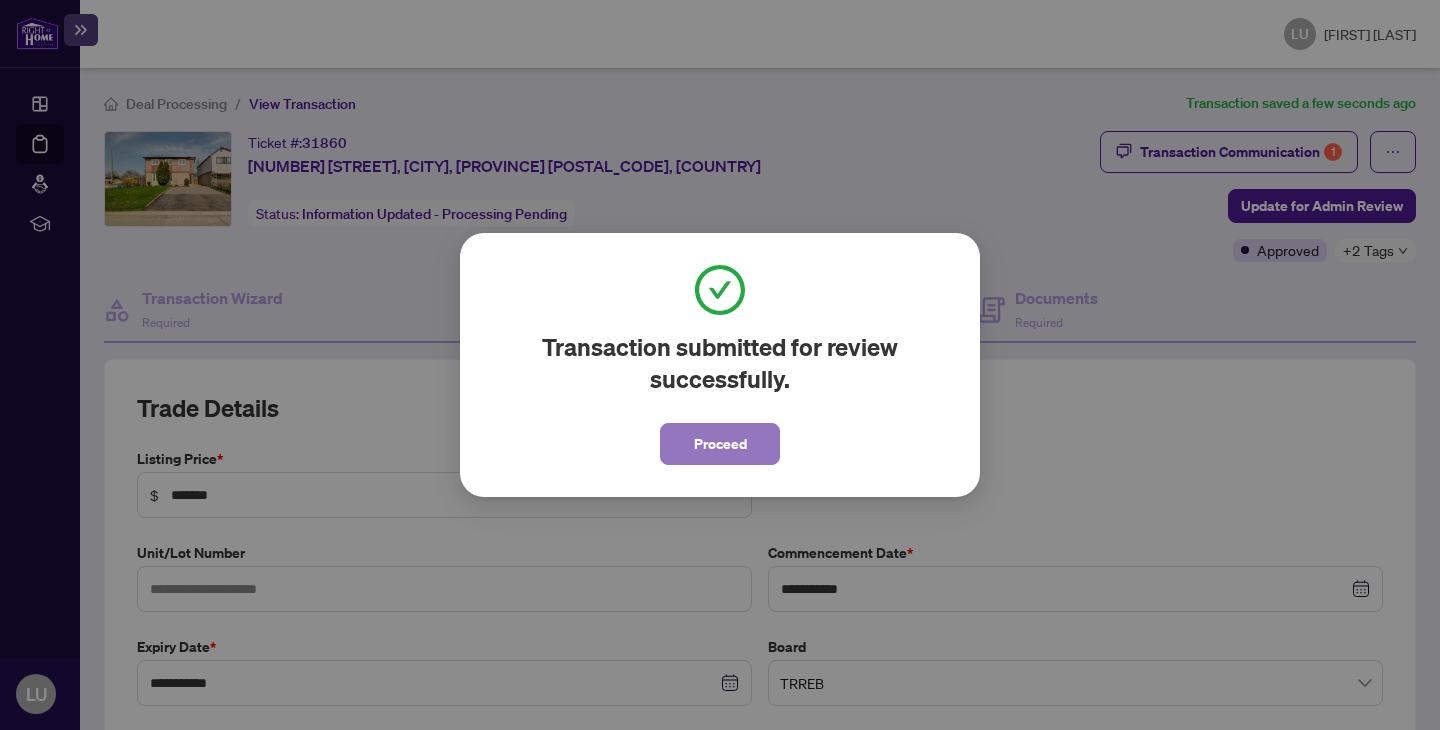 click on "Proceed" at bounding box center [720, 444] 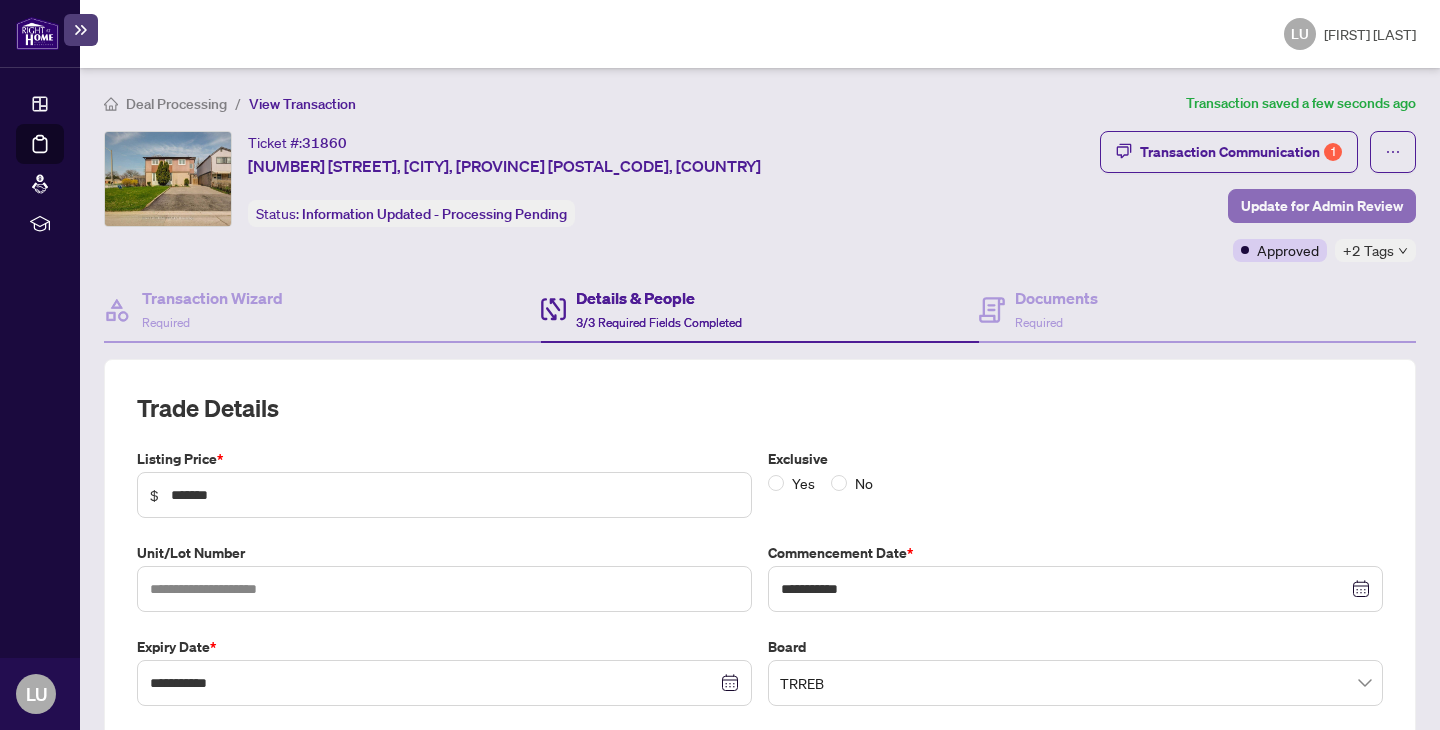 click on "Update for Admin Review" at bounding box center (1322, 206) 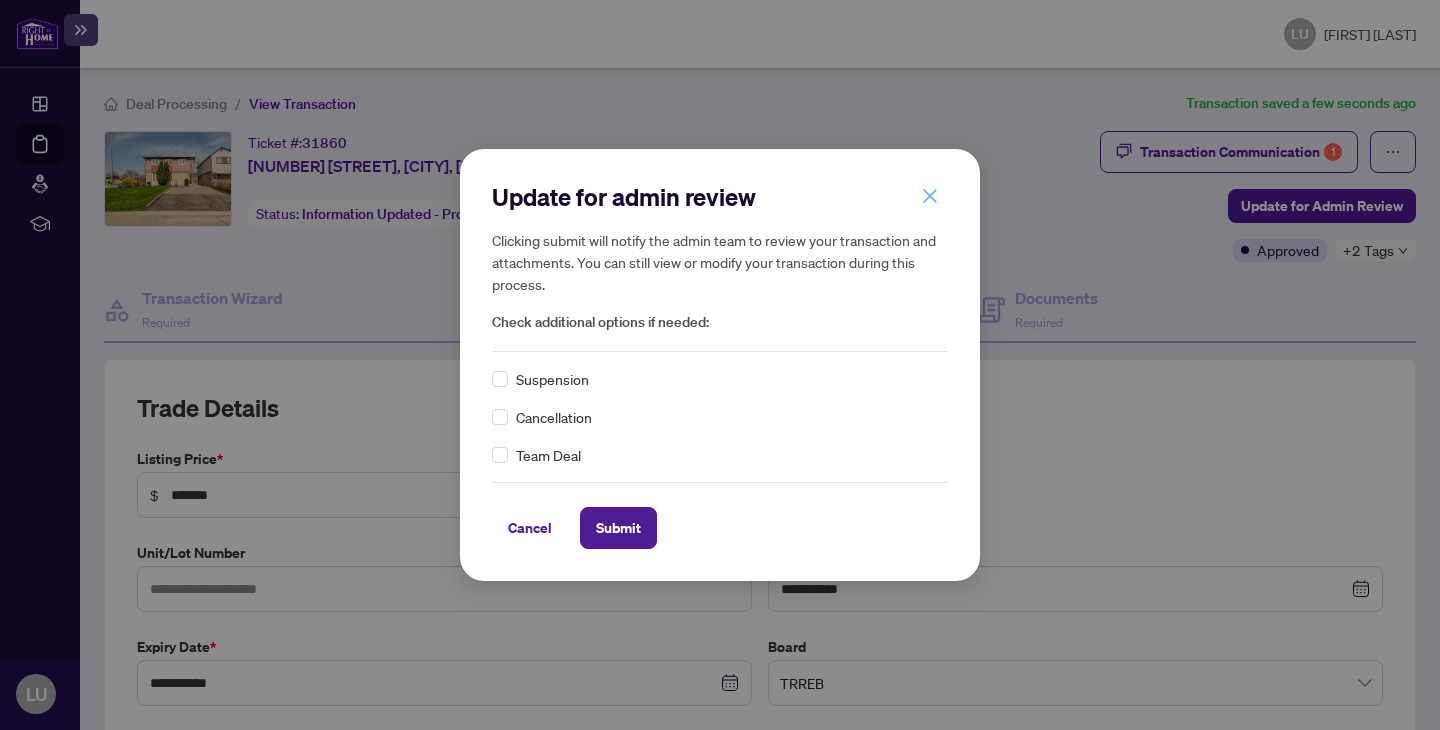click 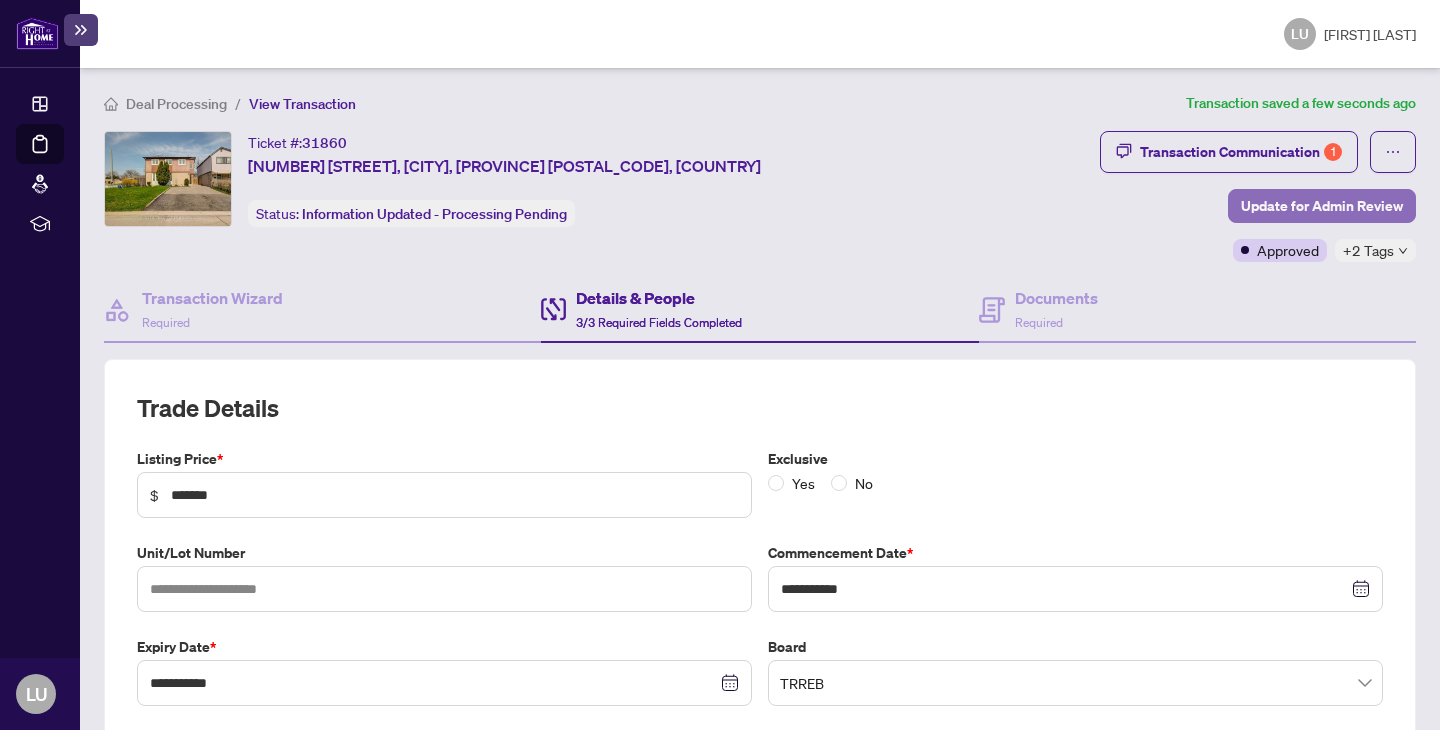 click on "Update for Admin Review" at bounding box center [1322, 206] 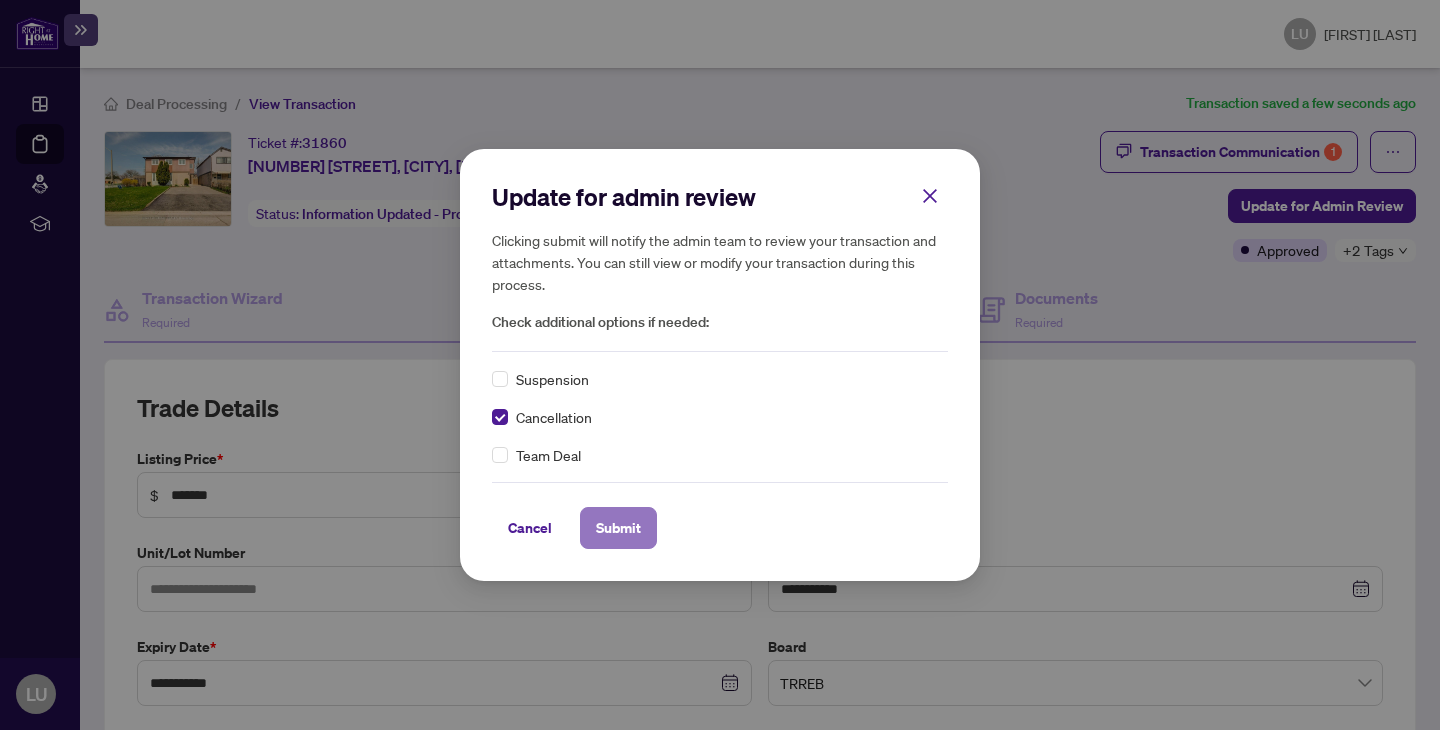 click on "Submit" at bounding box center [618, 528] 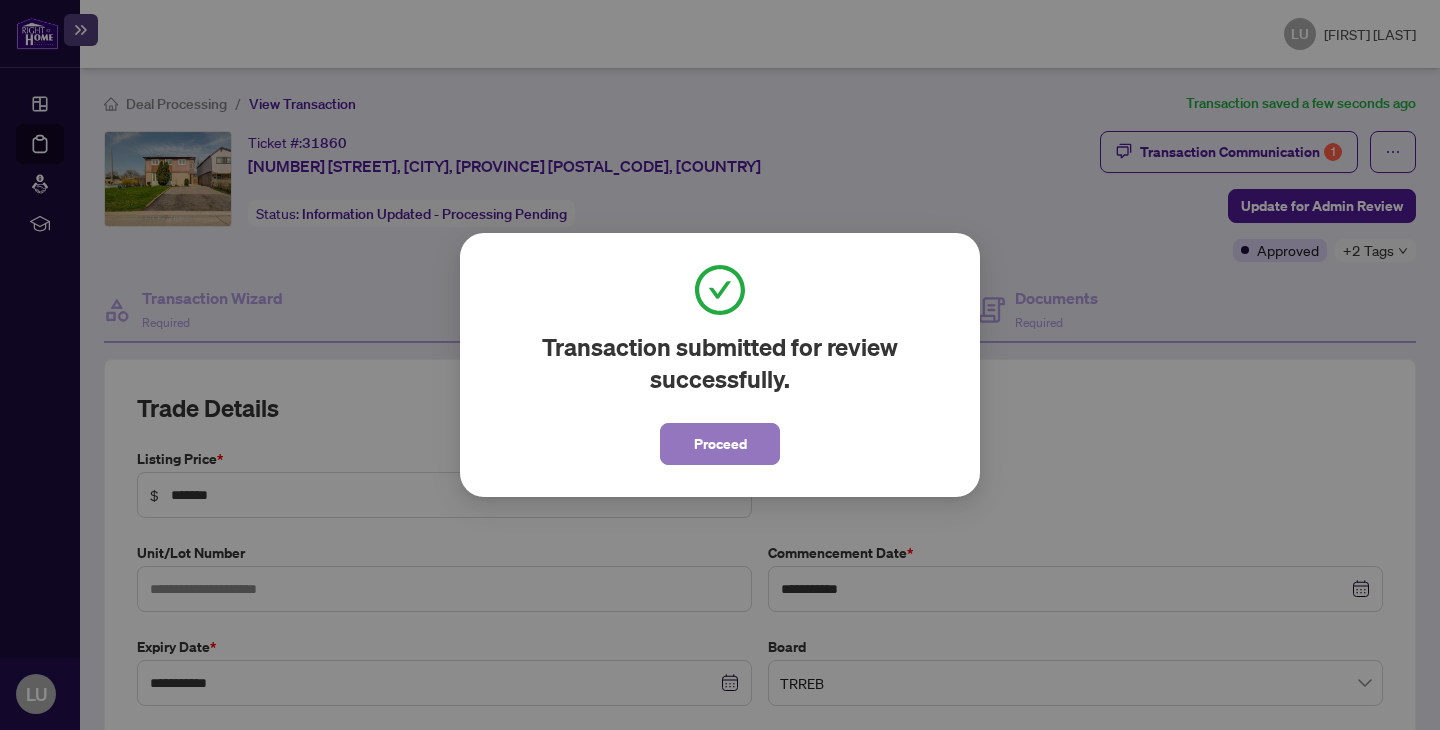 click on "Proceed" at bounding box center (720, 444) 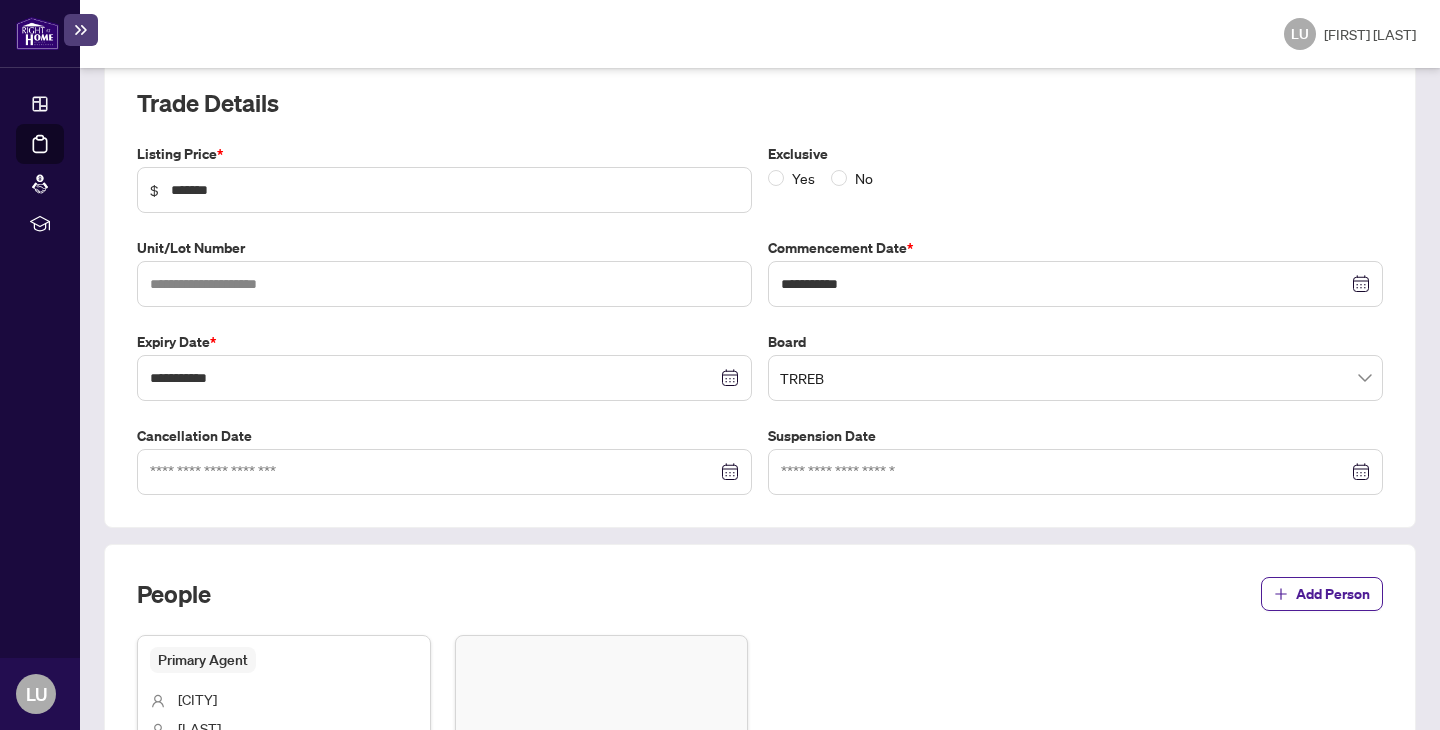 scroll, scrollTop: 565, scrollLeft: 0, axis: vertical 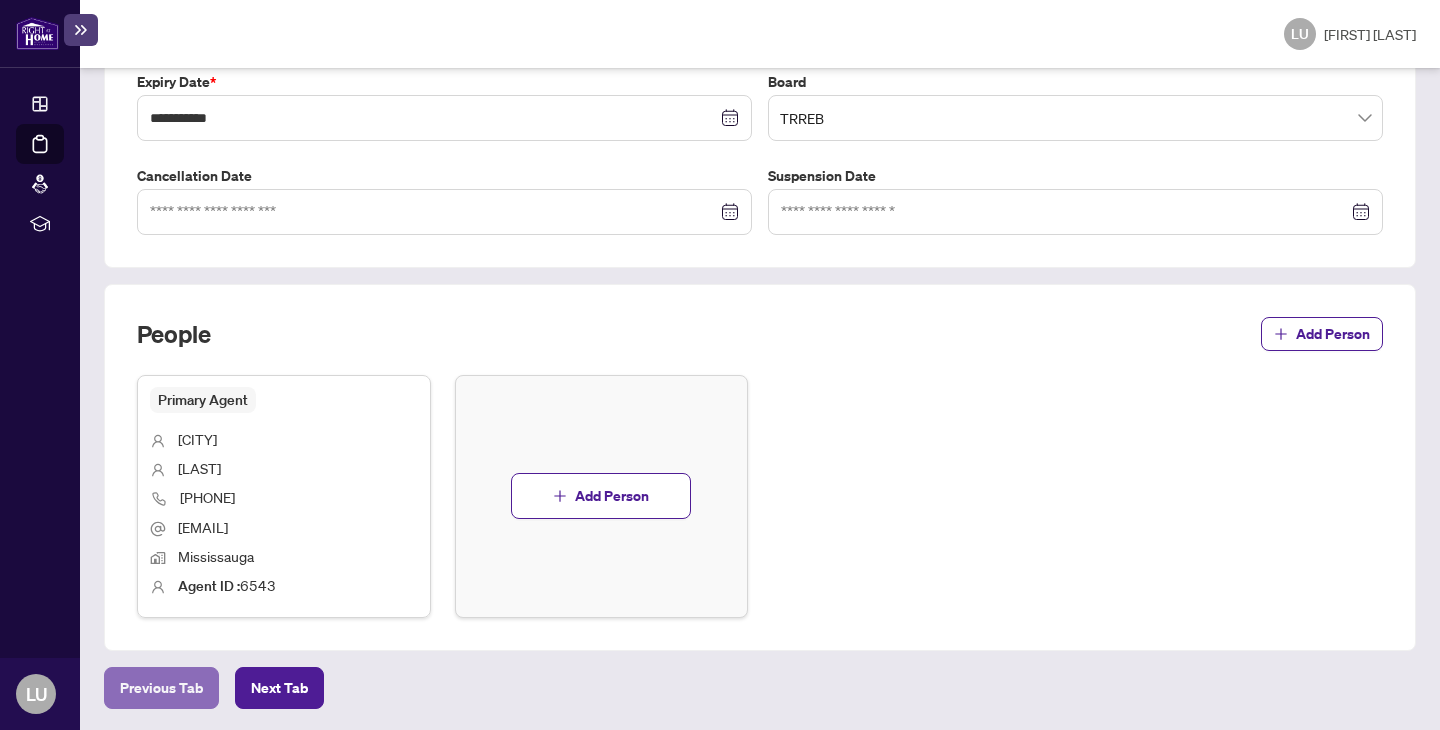 click on "Previous Tab" at bounding box center [161, 688] 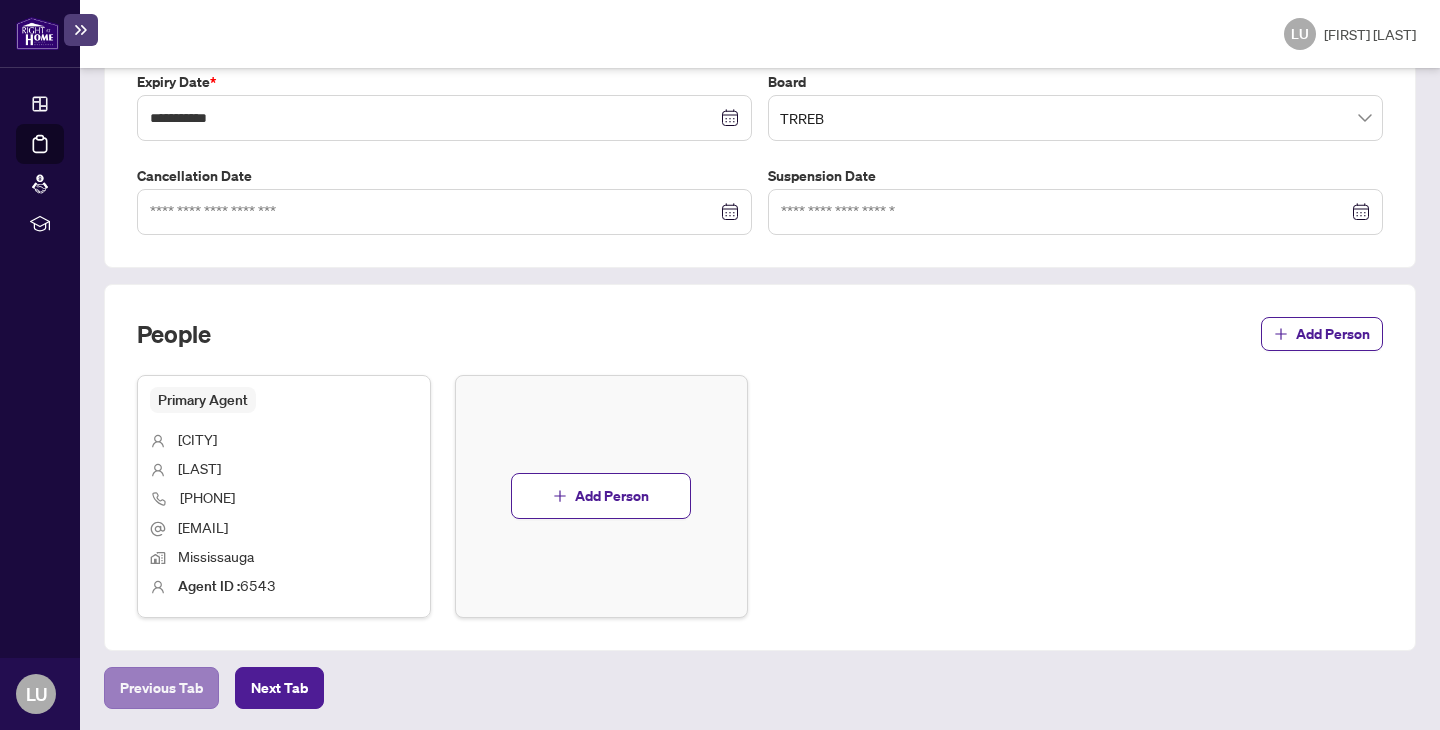 scroll, scrollTop: 0, scrollLeft: 0, axis: both 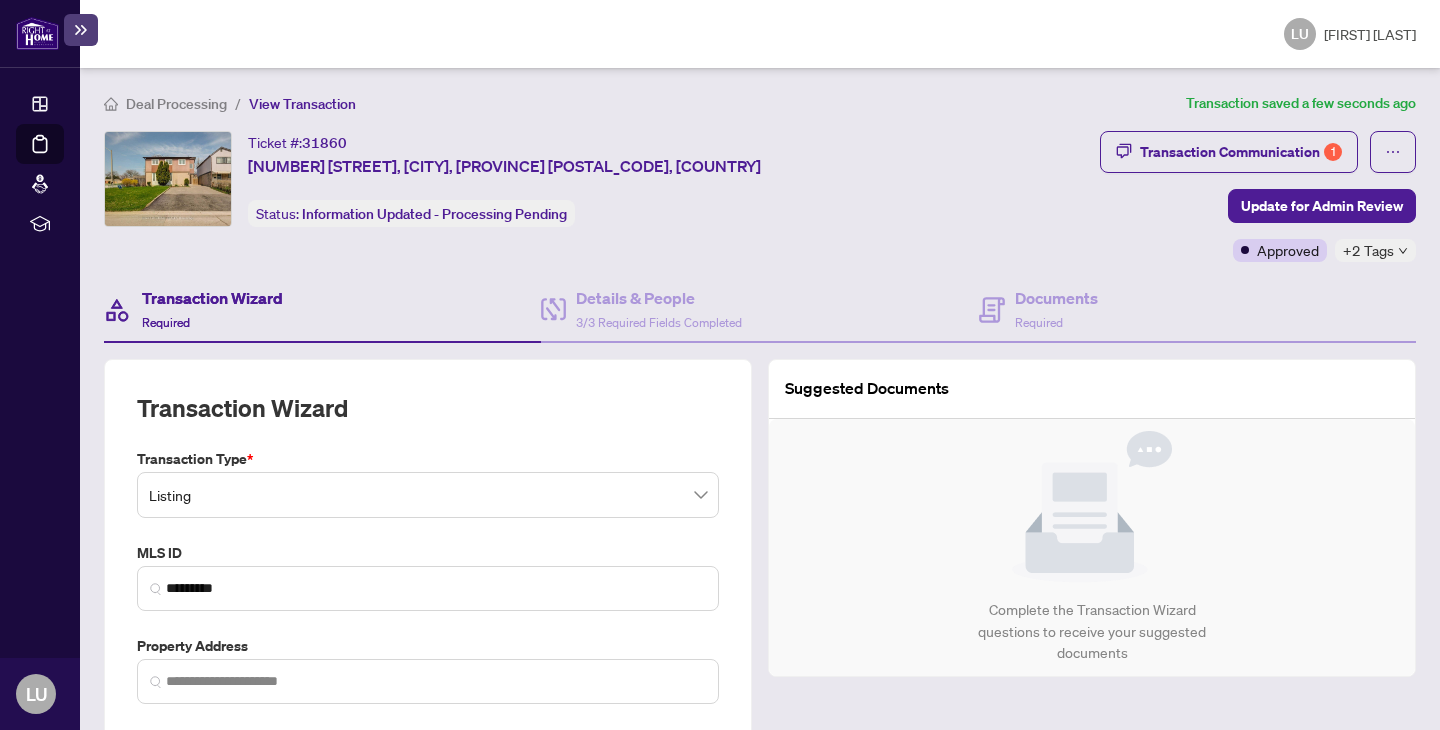 type on "**********" 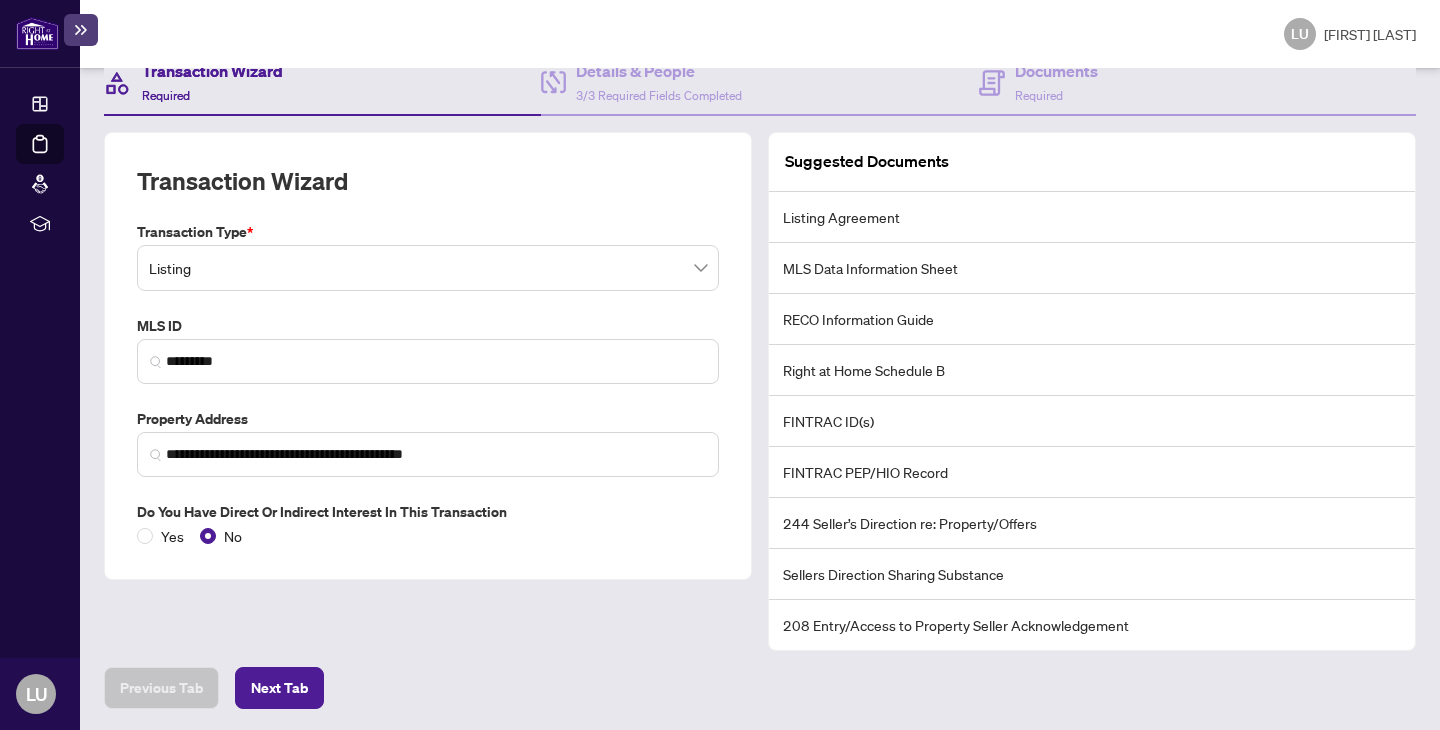 scroll, scrollTop: 0, scrollLeft: 0, axis: both 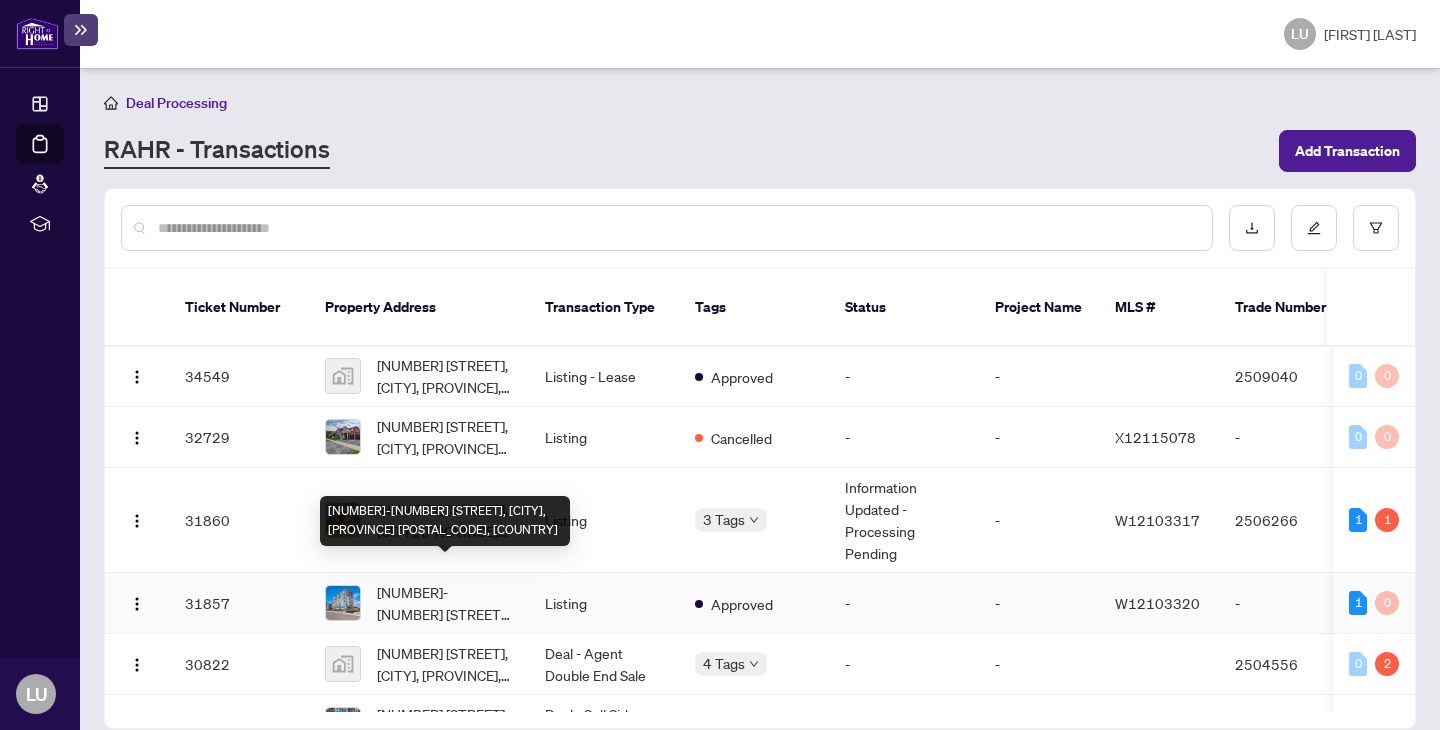 click on "[NUMBER]-[NUMBER] [STREET], [CITY], [PROVINCE] [POSTAL_CODE], [COUNTRY]" at bounding box center [445, 603] 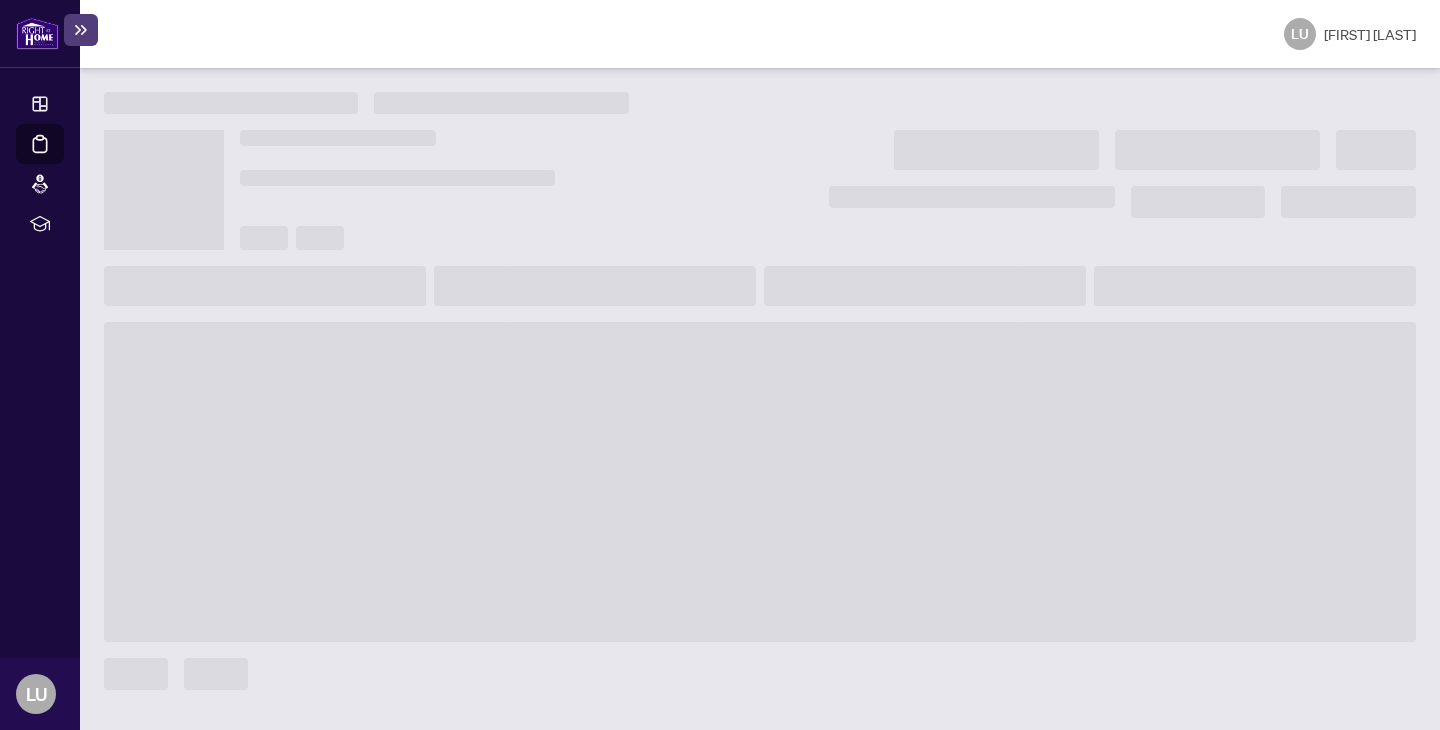 scroll, scrollTop: 0, scrollLeft: 0, axis: both 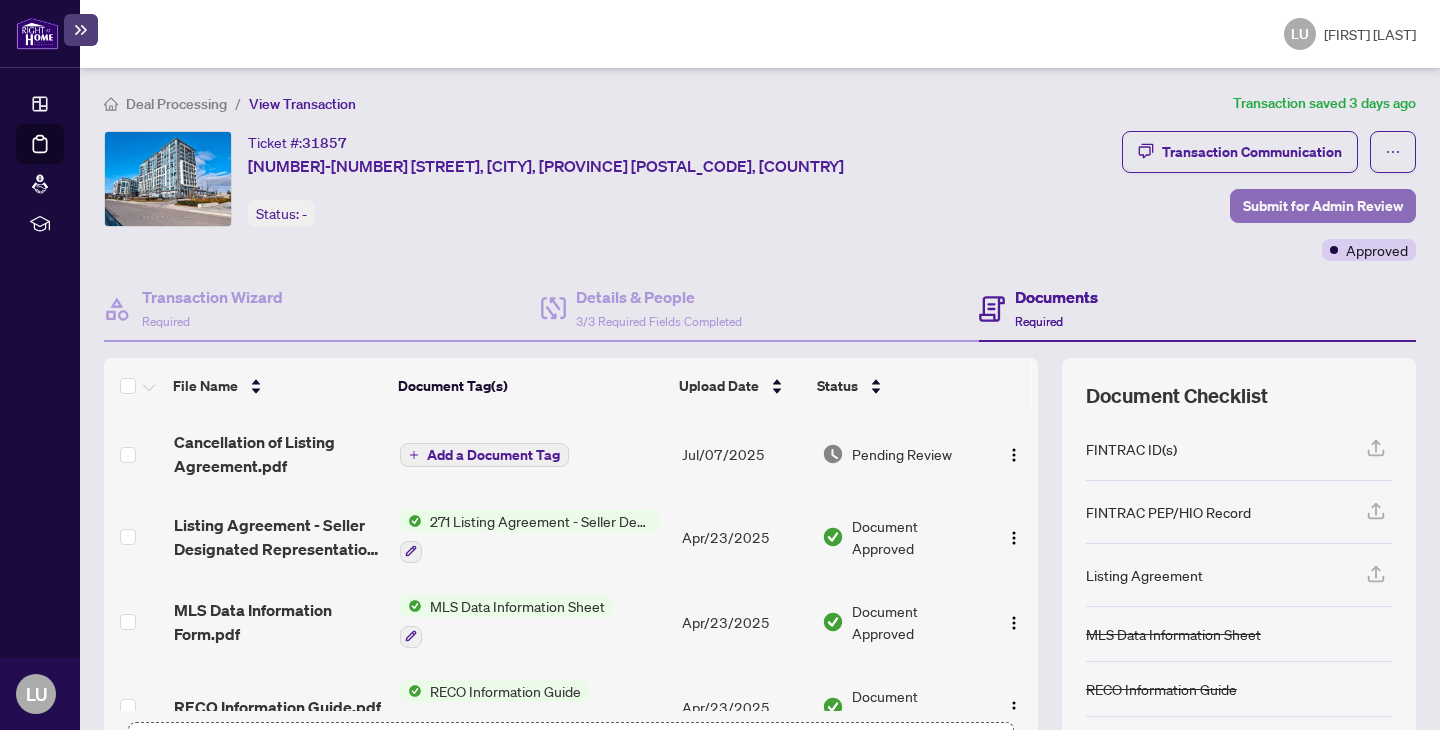 click on "Submit for Admin Review" at bounding box center (1323, 206) 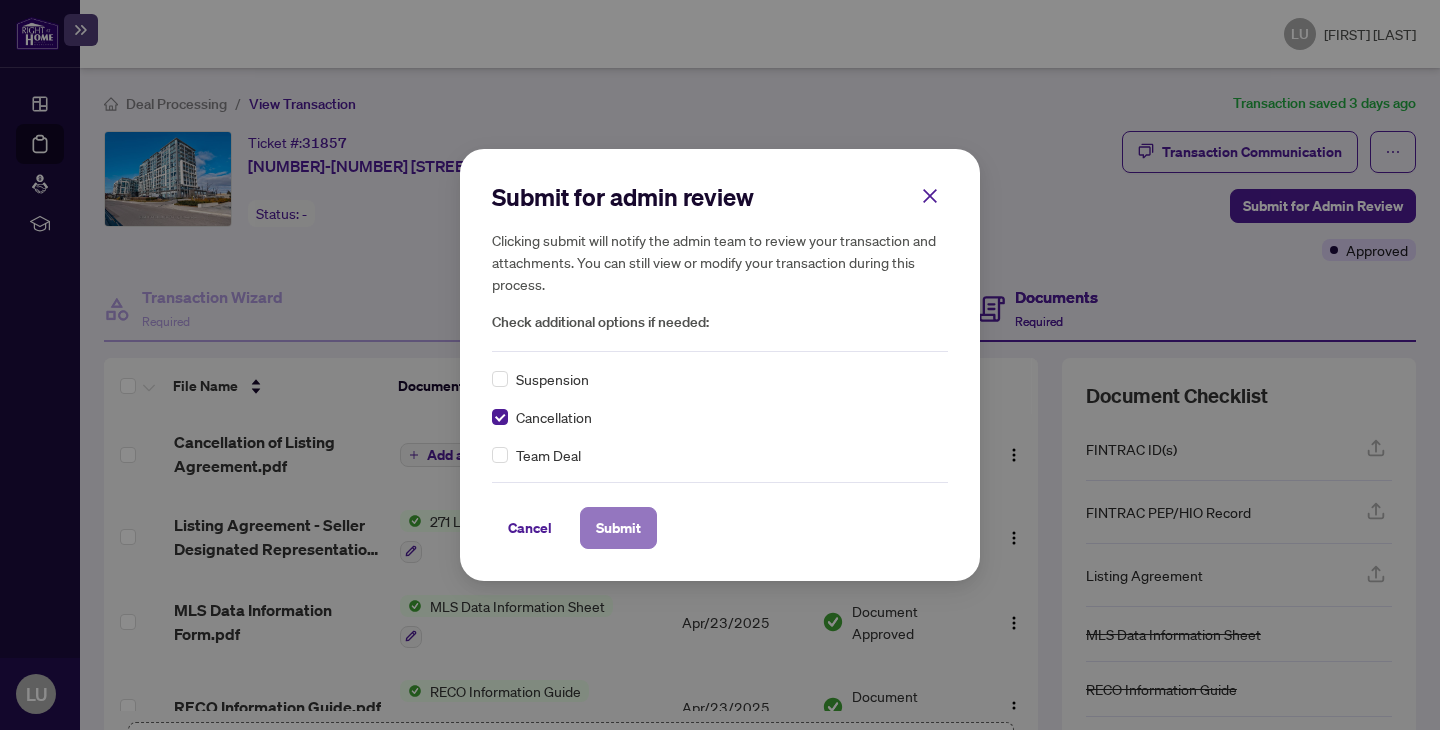 click on "Submit" at bounding box center [618, 528] 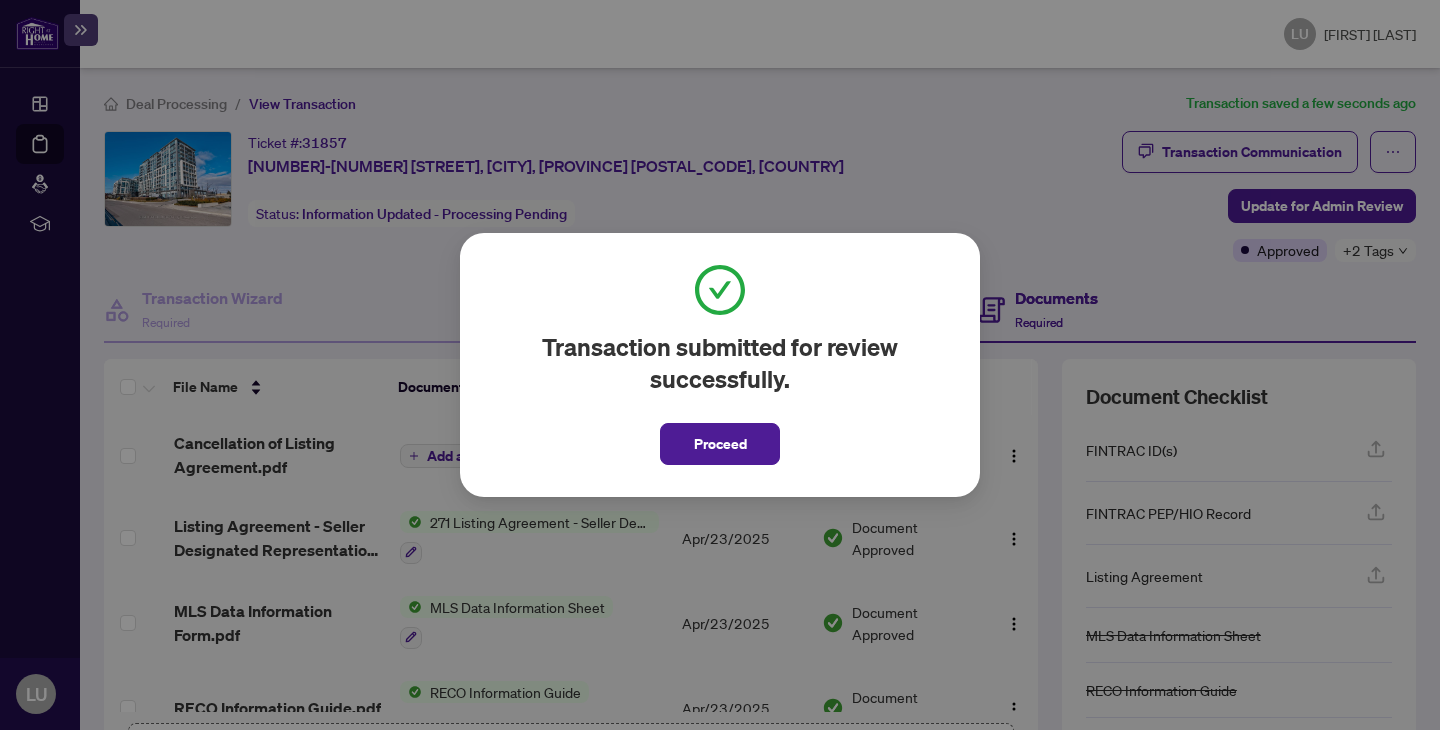 click on "Proceed" at bounding box center [720, 444] 